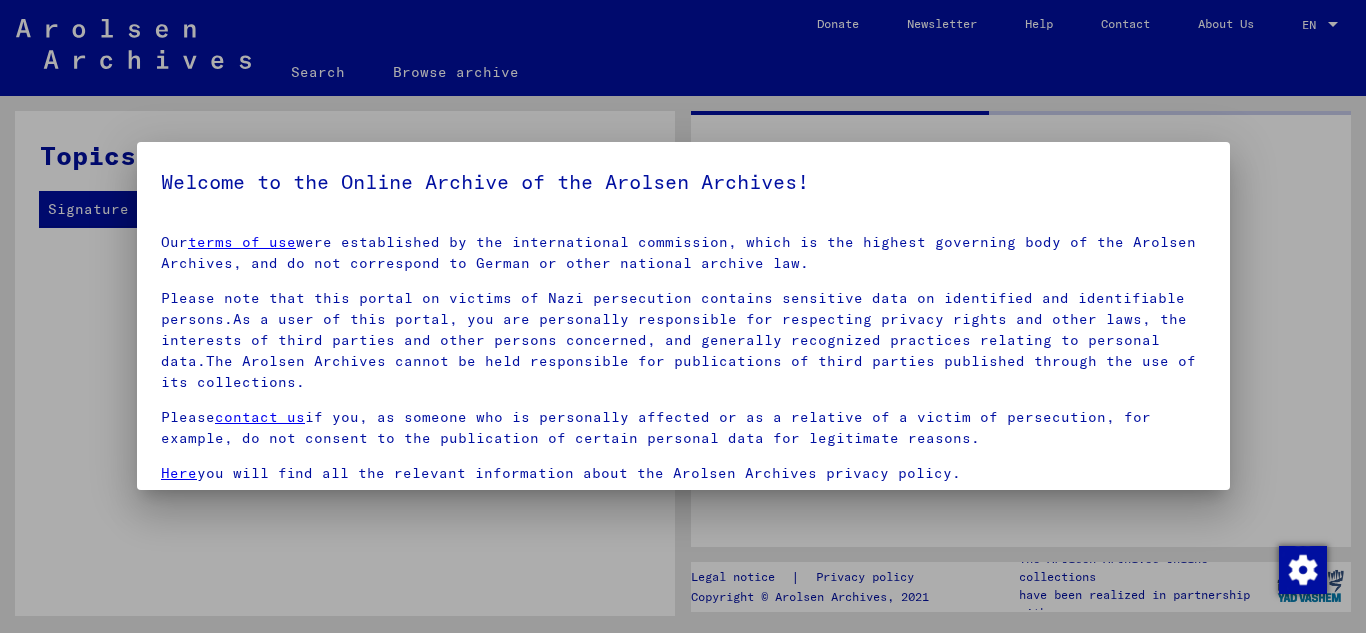 scroll, scrollTop: 0, scrollLeft: 0, axis: both 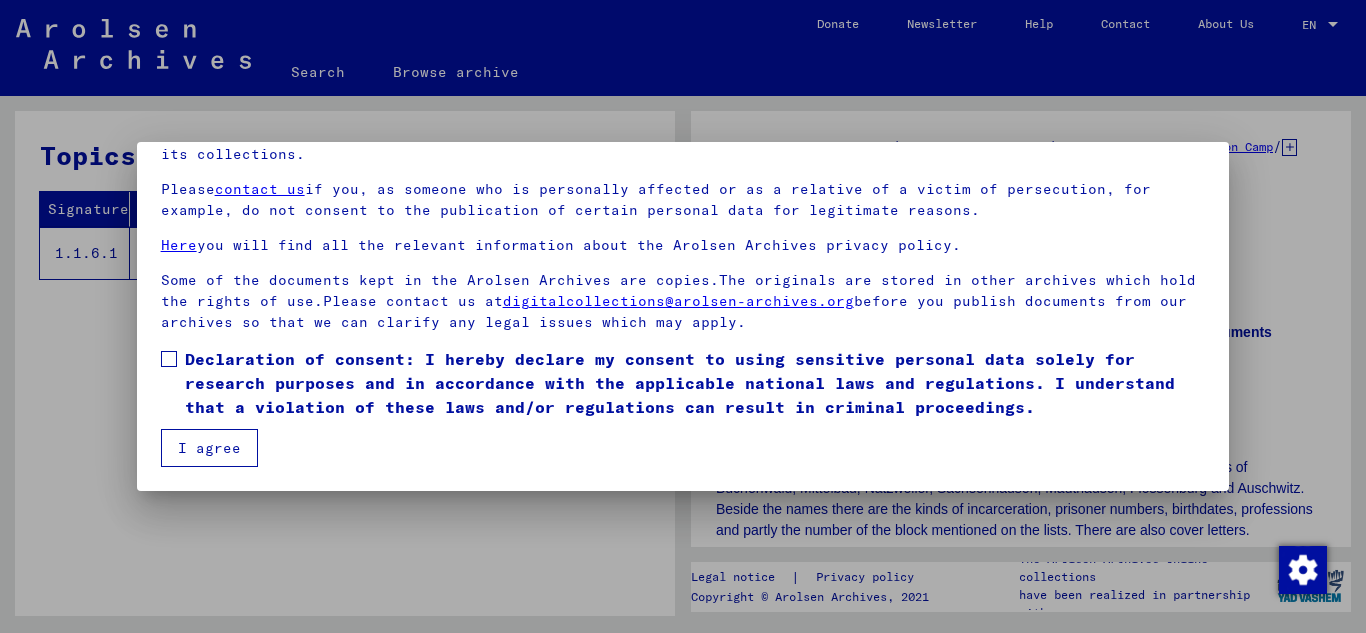 click at bounding box center [169, 359] 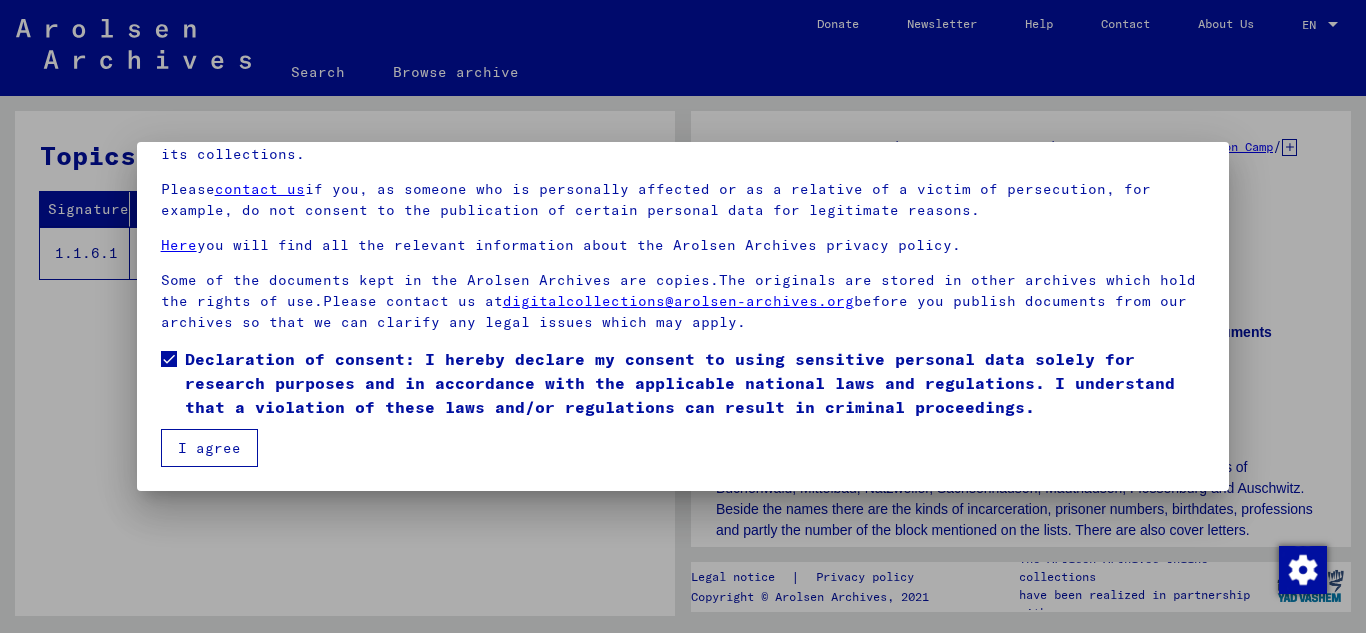 click on "I agree" at bounding box center [209, 448] 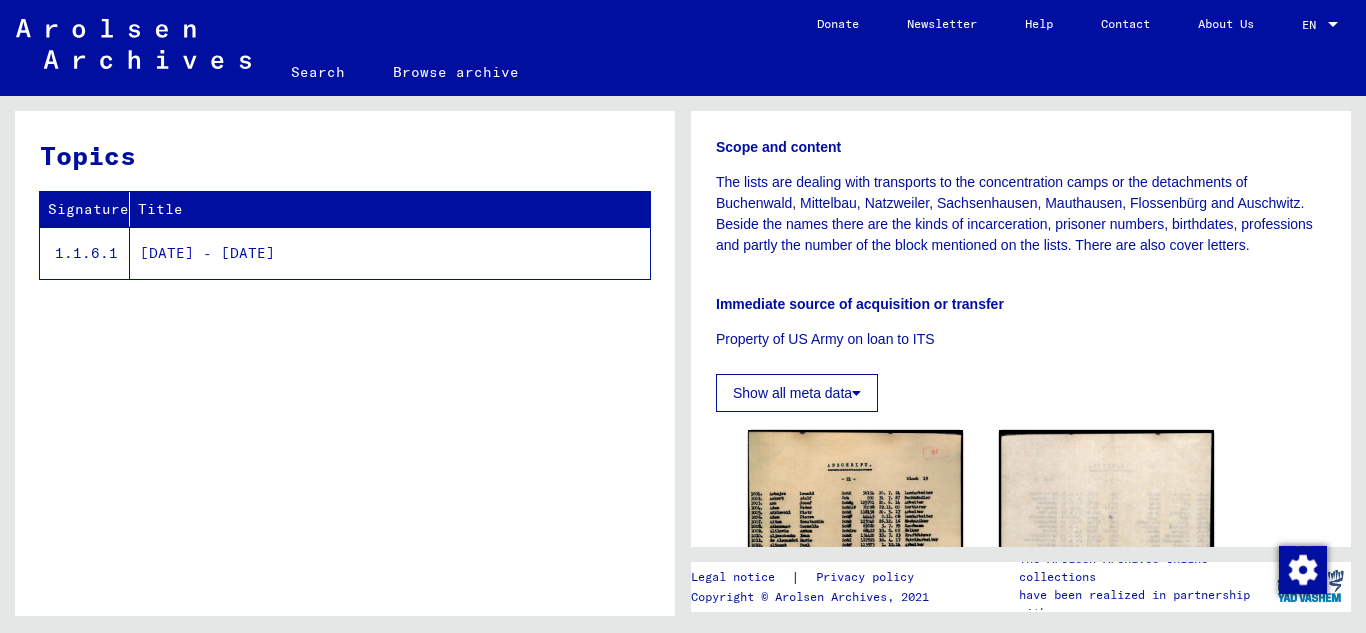 scroll, scrollTop: 600, scrollLeft: 0, axis: vertical 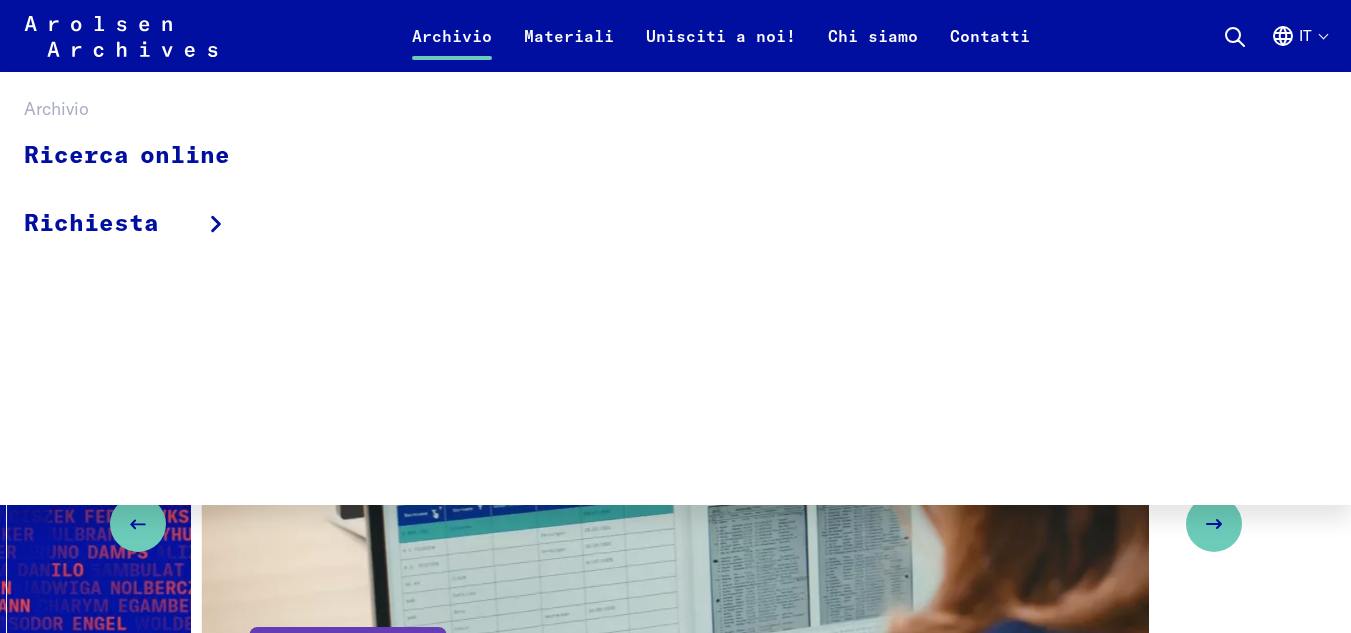 click on "Archivio" at bounding box center [452, 48] 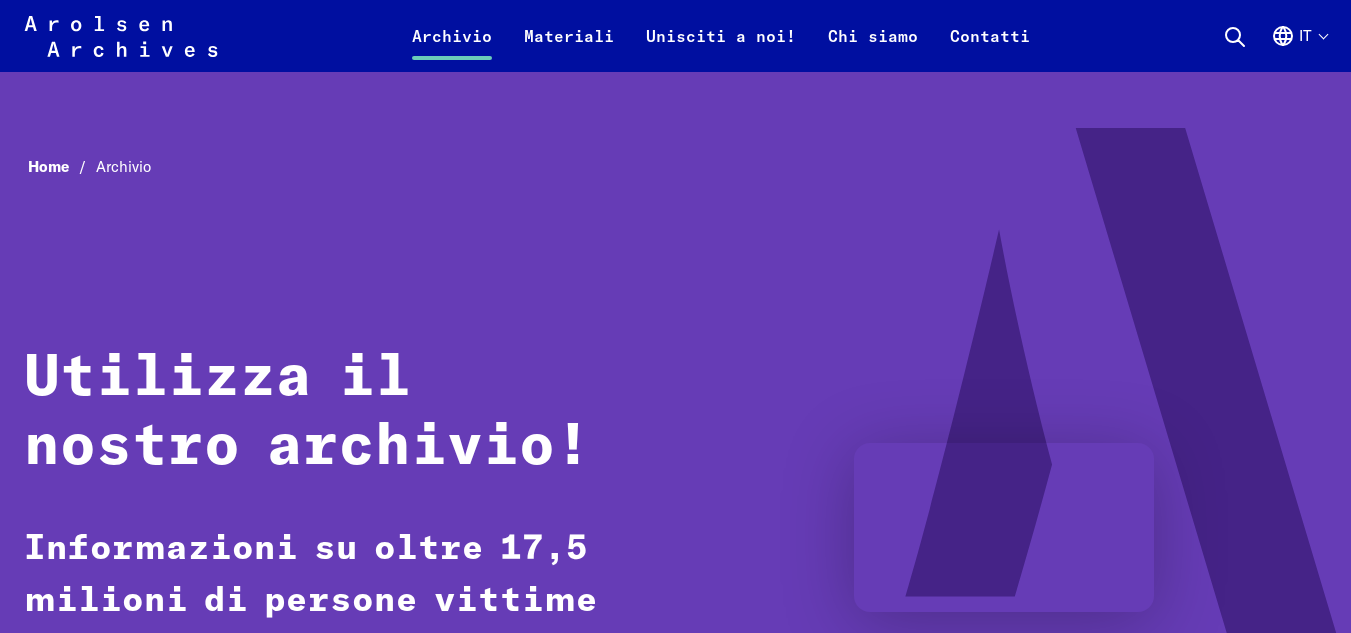 scroll, scrollTop: 1100, scrollLeft: 0, axis: vertical 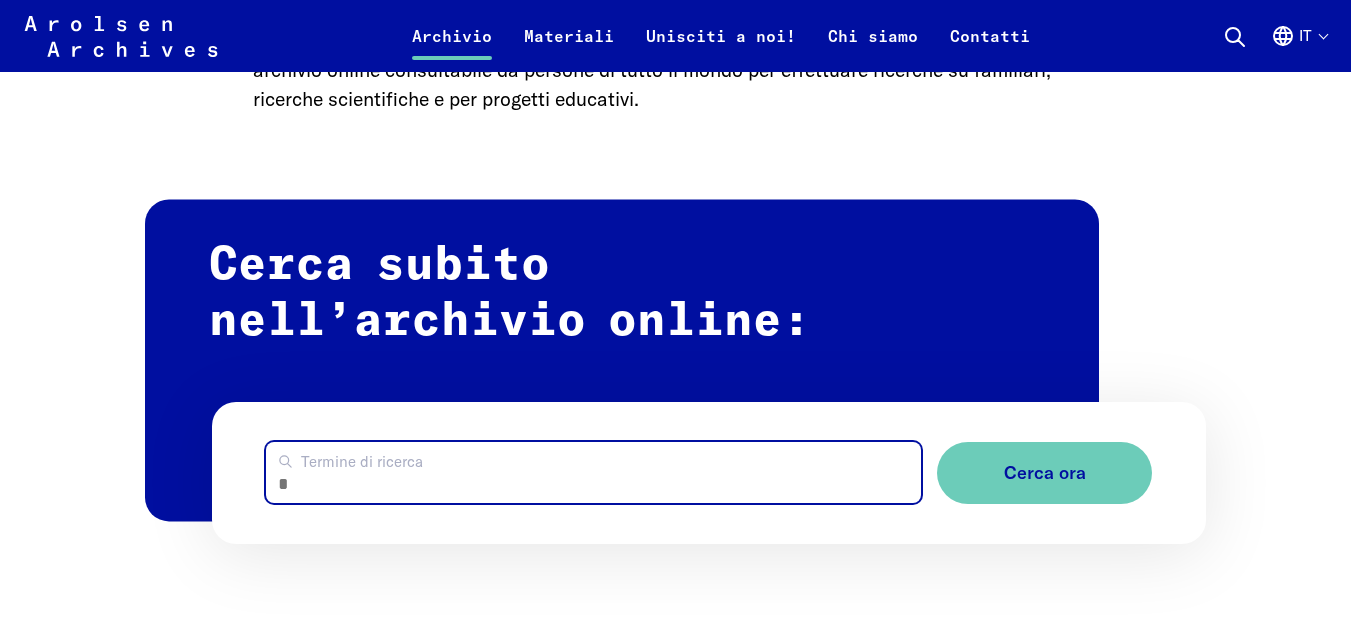 click on "Termine di ricerca" at bounding box center [593, 472] 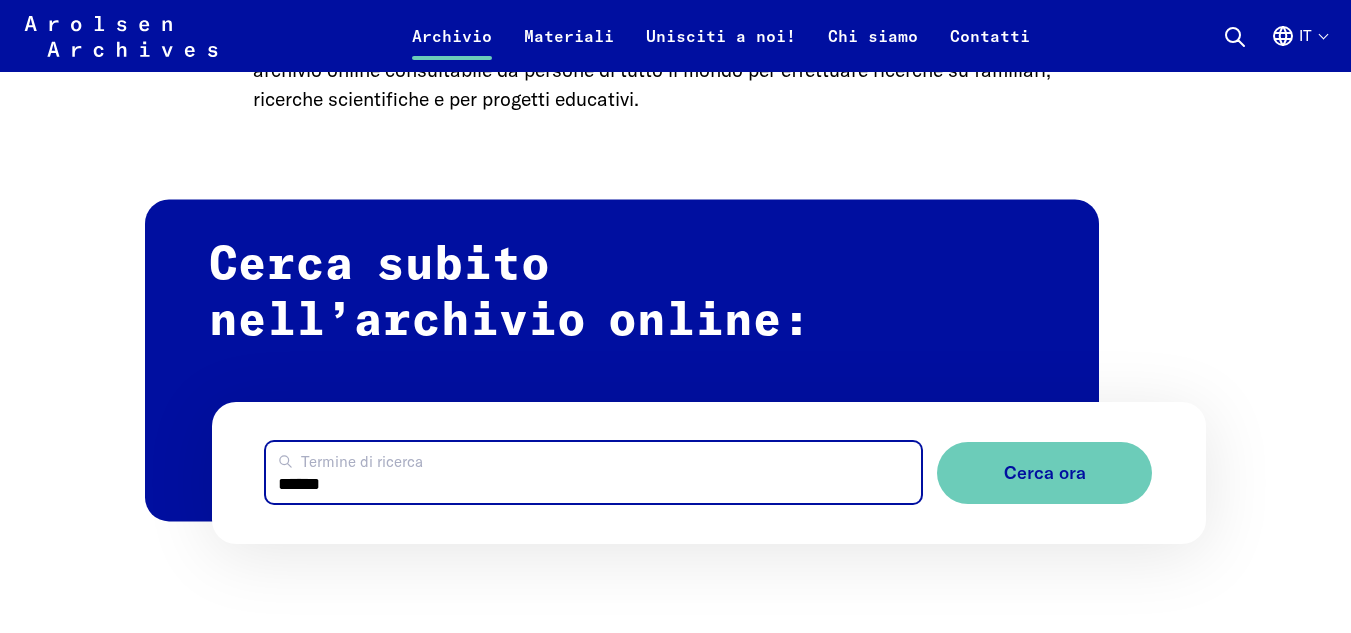 type on "******" 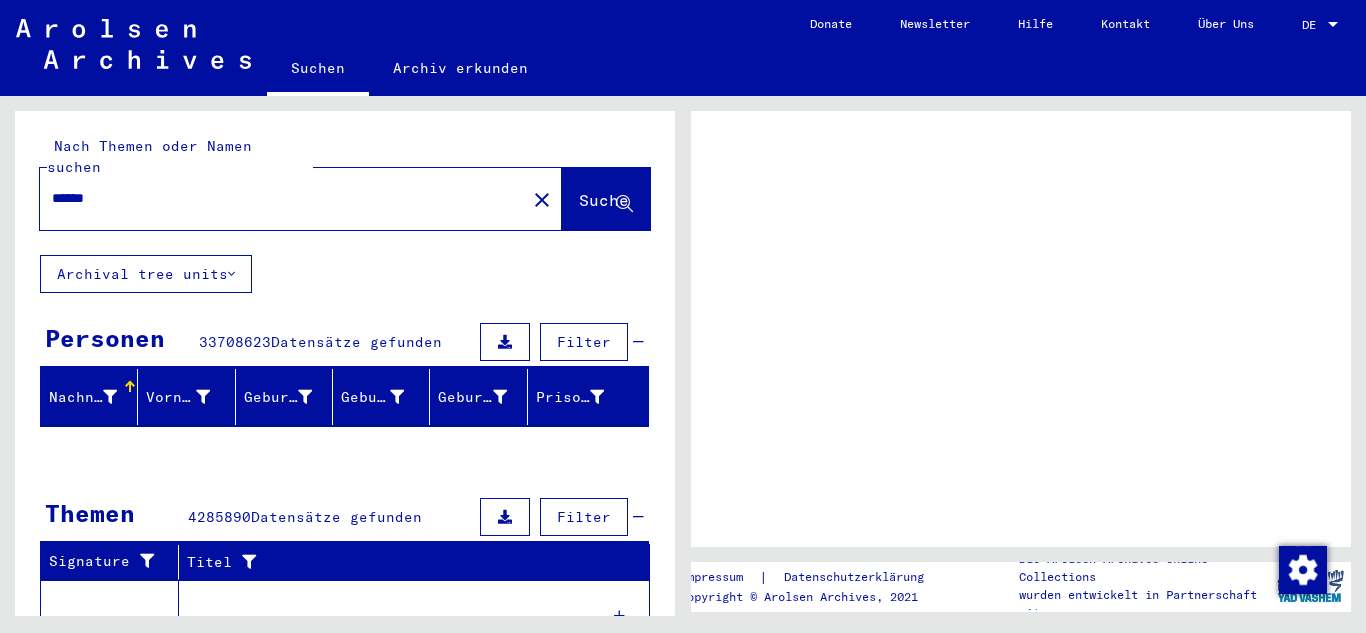 scroll, scrollTop: 0, scrollLeft: 0, axis: both 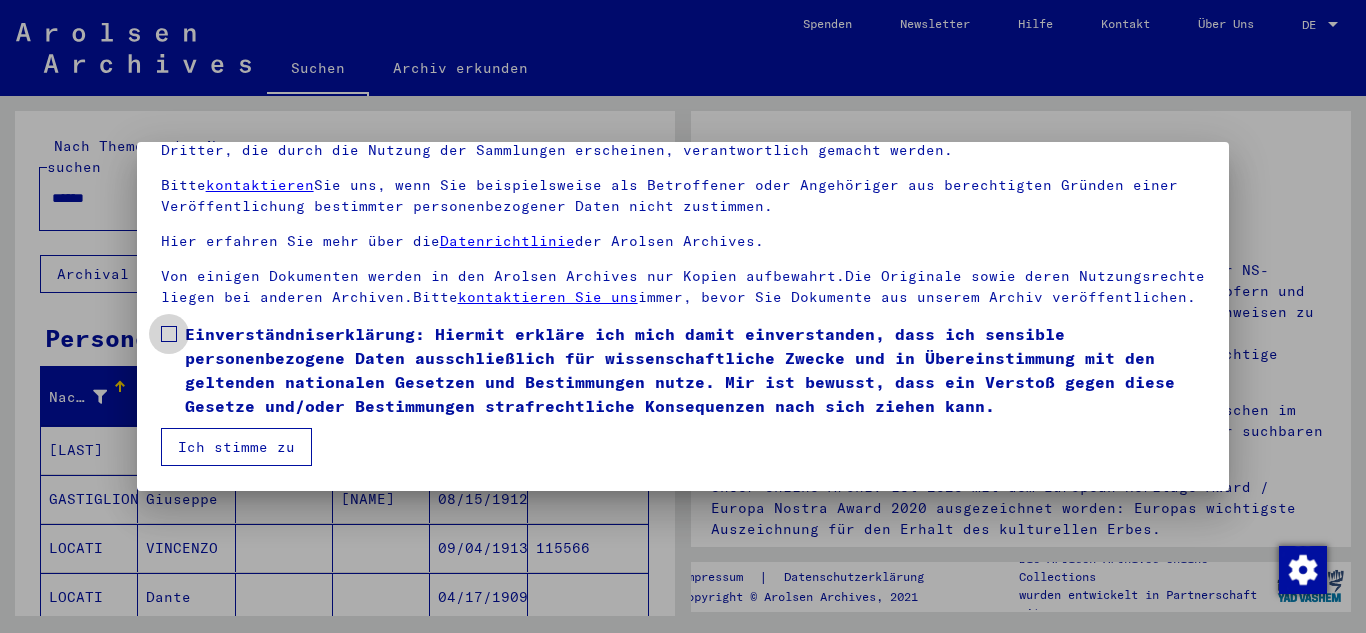click on "Einverständniserklärung: Hiermit erkläre ich mich damit einverstanden, dass ich sensible personenbezogene Daten ausschließlich für wissenschaftliche Zwecke und in Übereinstimmung mit den geltenden nationalen Gesetzen und Bestimmungen nutze. Mir ist bewusst, dass ein Verstoß gegen diese Gesetze und/oder Bestimmungen strafrechtliche Konsequenzen nach sich ziehen kann." at bounding box center (683, 370) 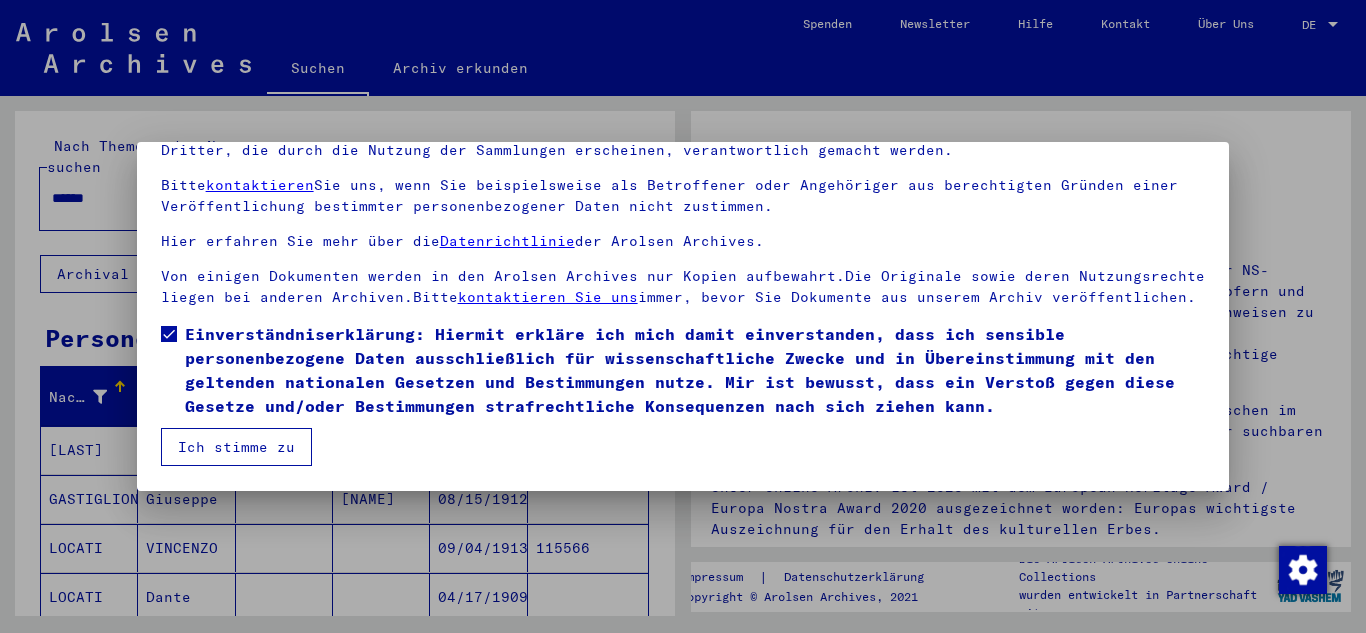 click on "Ich stimme zu" at bounding box center (236, 447) 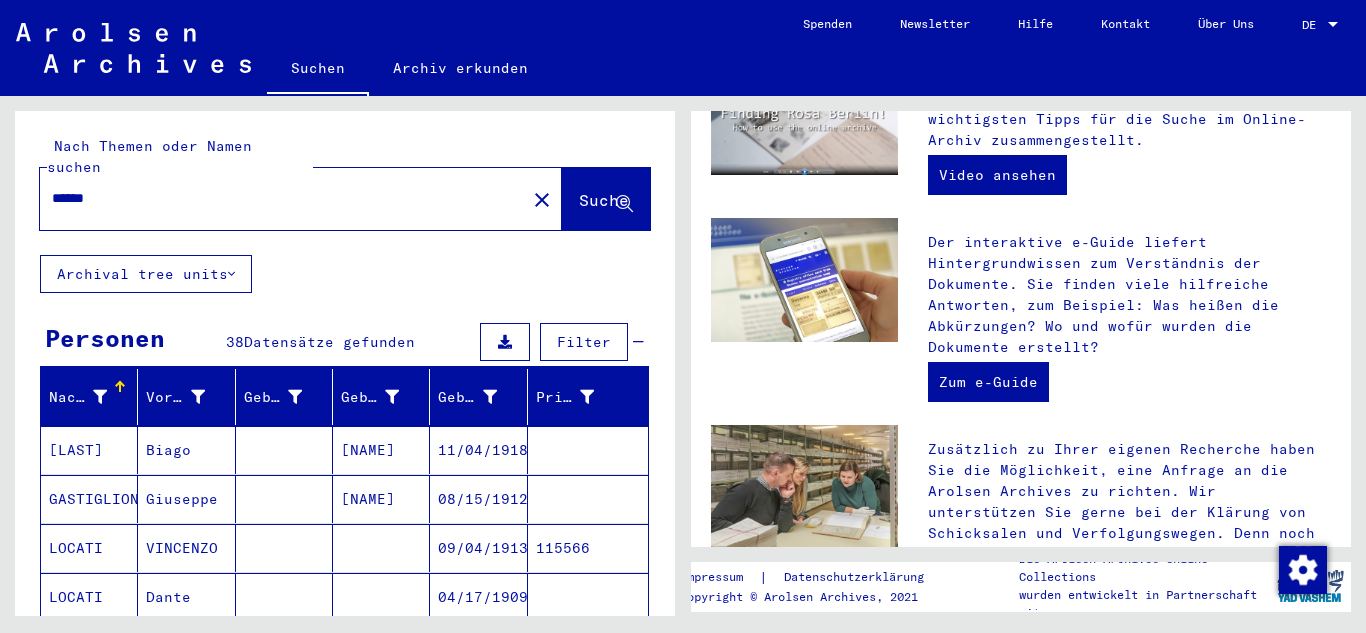 scroll, scrollTop: 600, scrollLeft: 0, axis: vertical 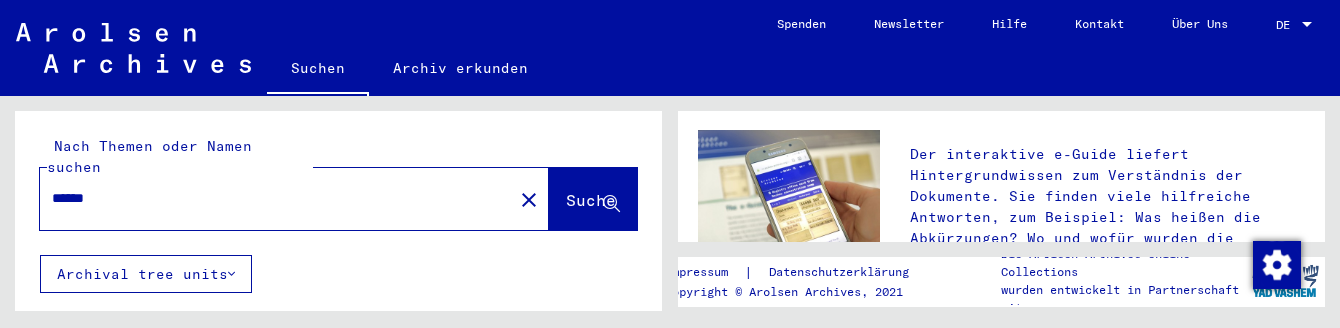 click on "******" at bounding box center [270, 198] 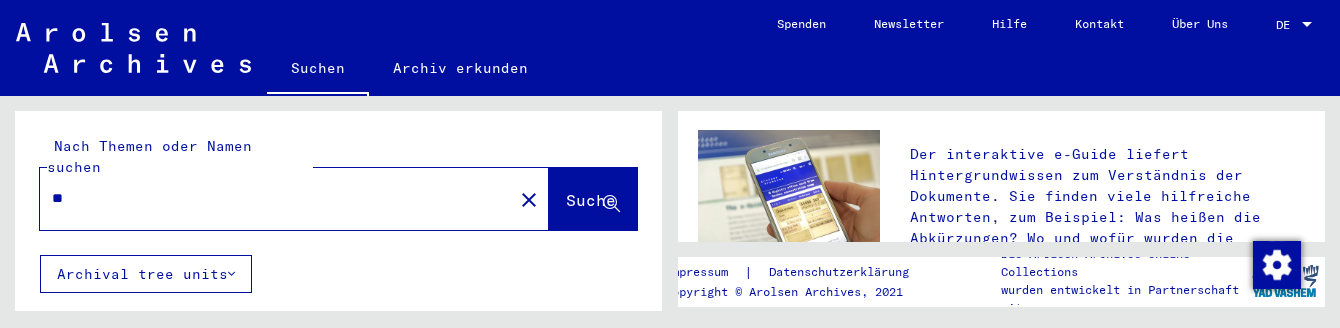 type on "*" 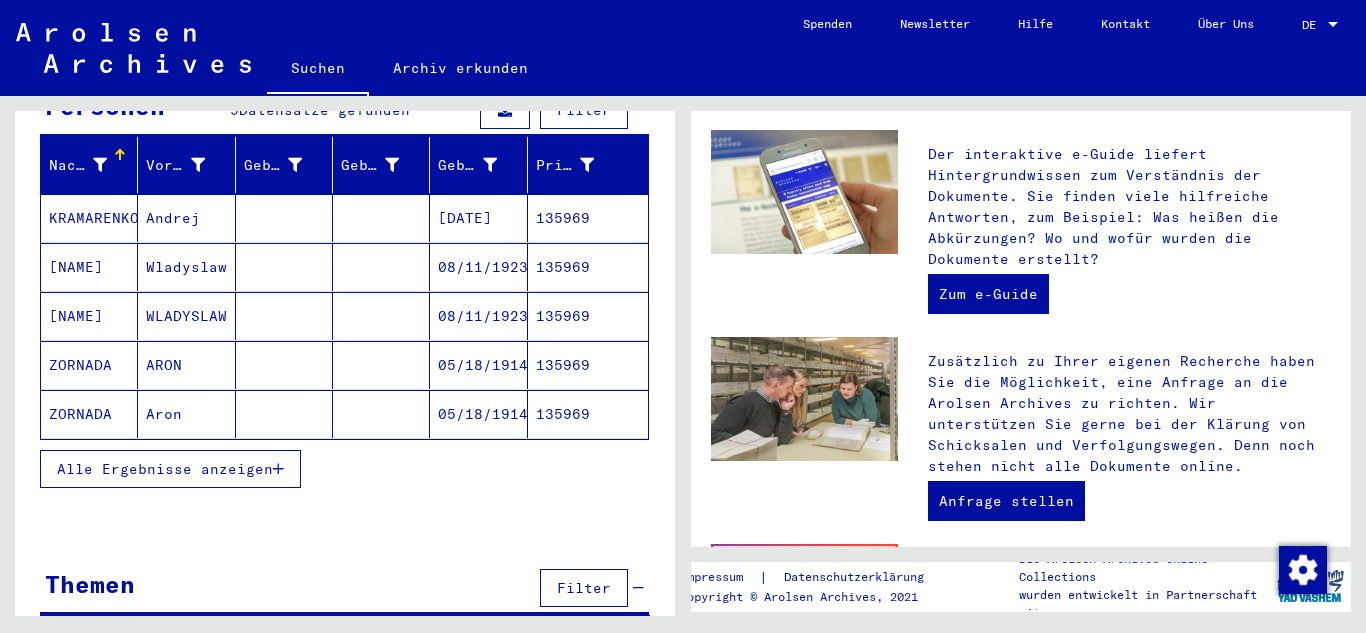 scroll, scrollTop: 248, scrollLeft: 0, axis: vertical 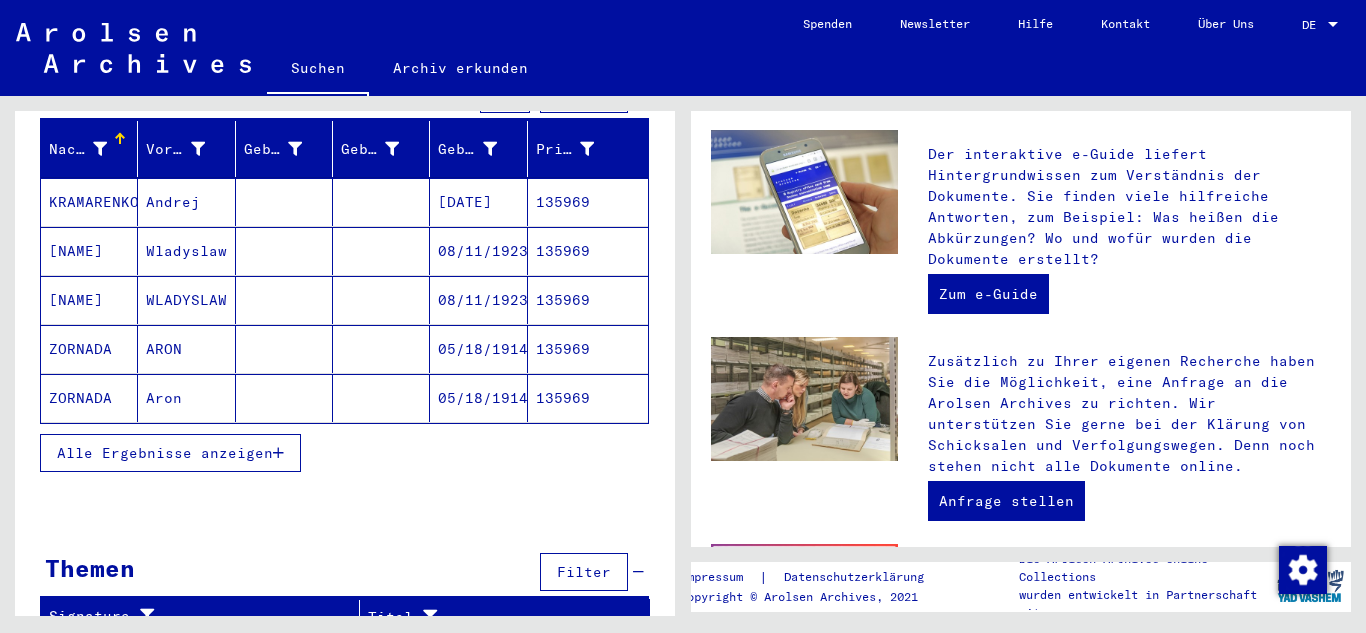 click on "05/18/1914" at bounding box center [478, 398] 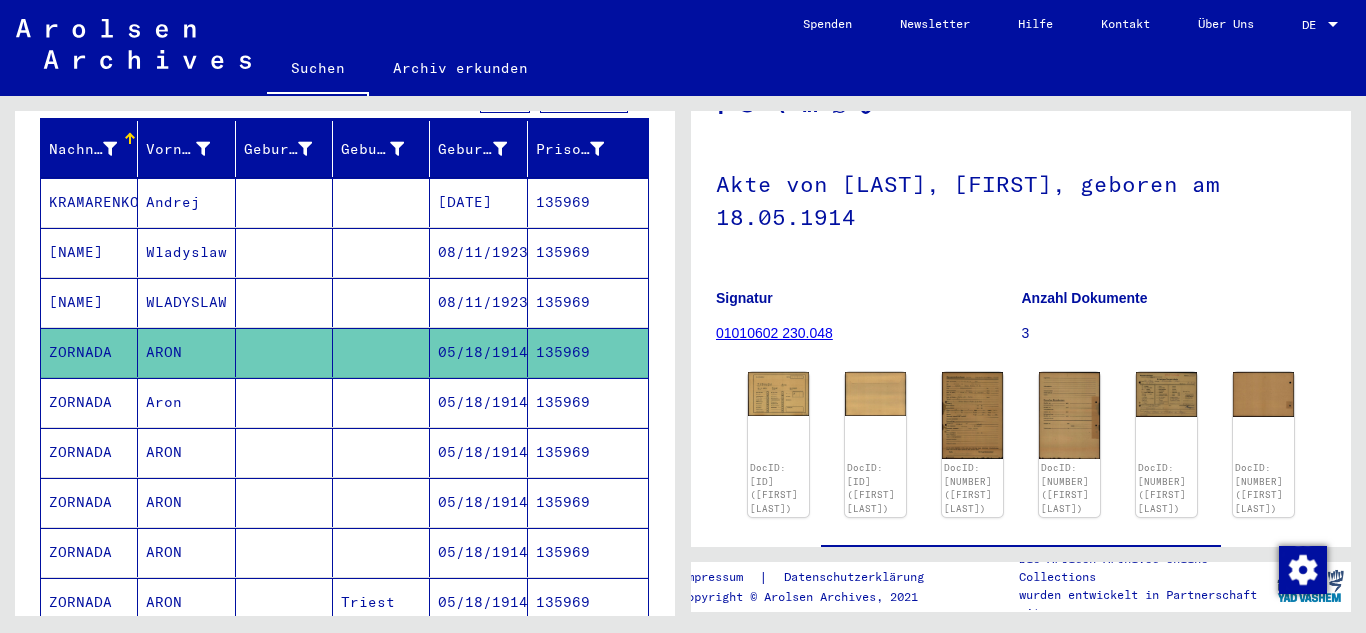 scroll, scrollTop: 183, scrollLeft: 0, axis: vertical 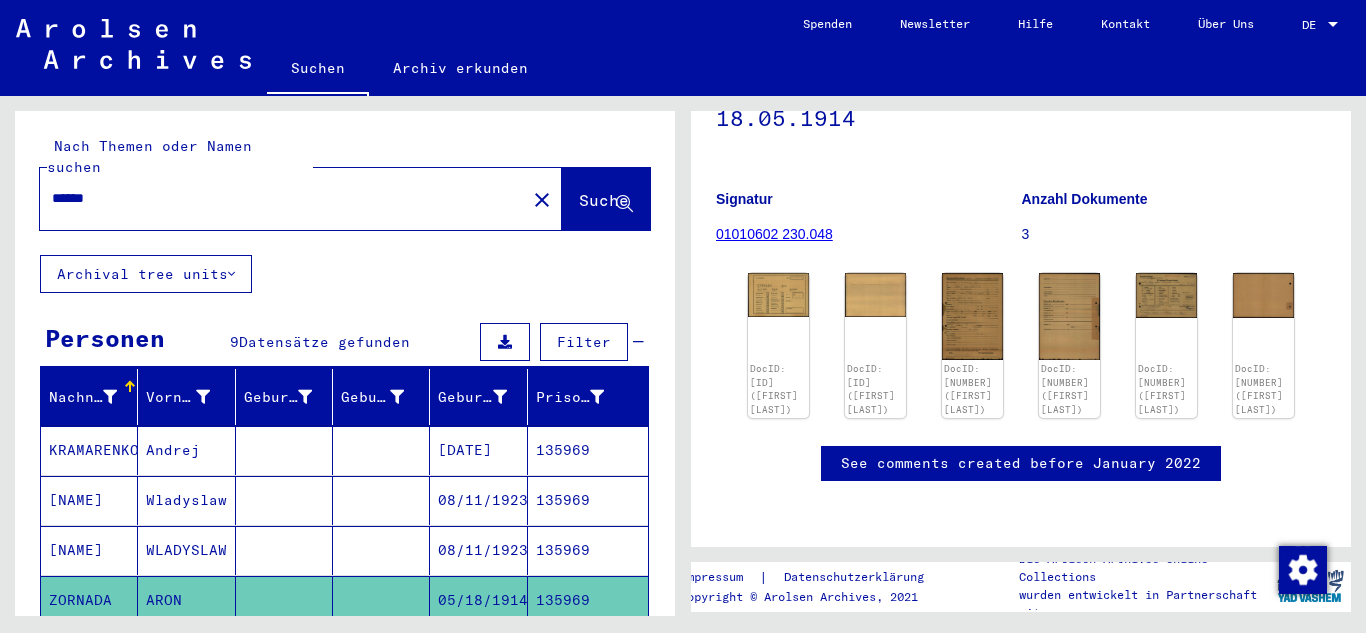 drag, startPoint x: 130, startPoint y: 175, endPoint x: 4, endPoint y: 153, distance: 127.90621 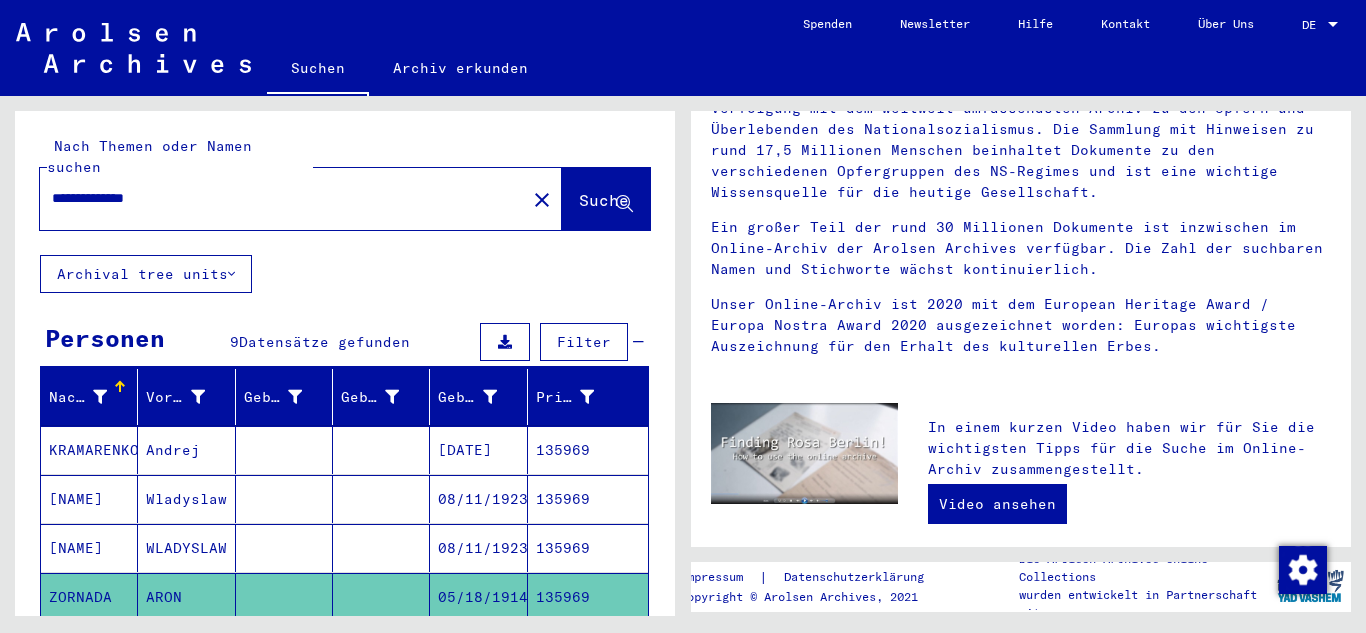 scroll, scrollTop: 0, scrollLeft: 0, axis: both 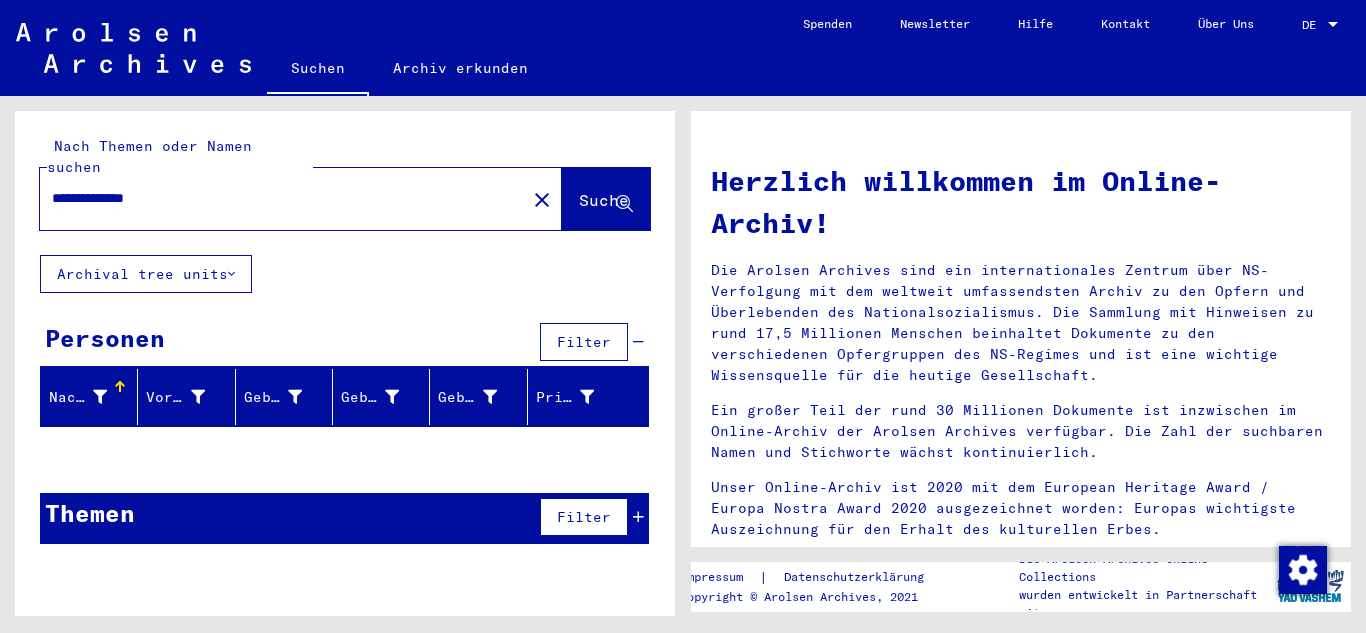 click on "**********" at bounding box center (277, 198) 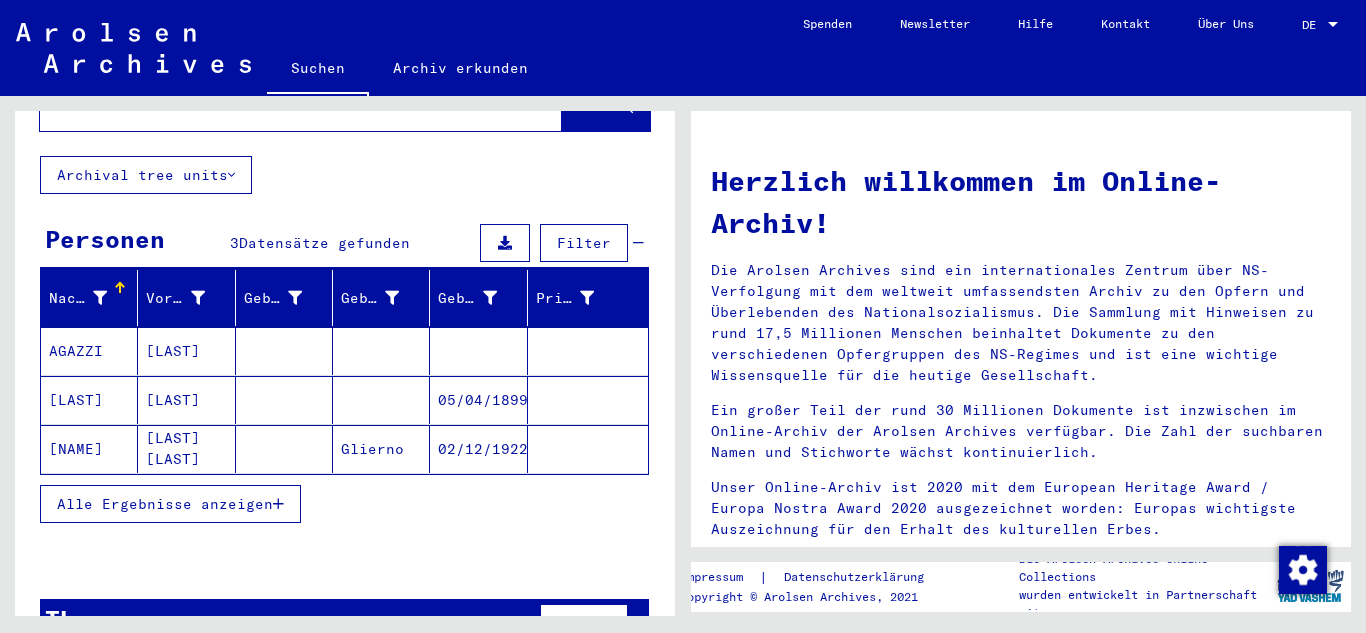 scroll, scrollTop: 100, scrollLeft: 0, axis: vertical 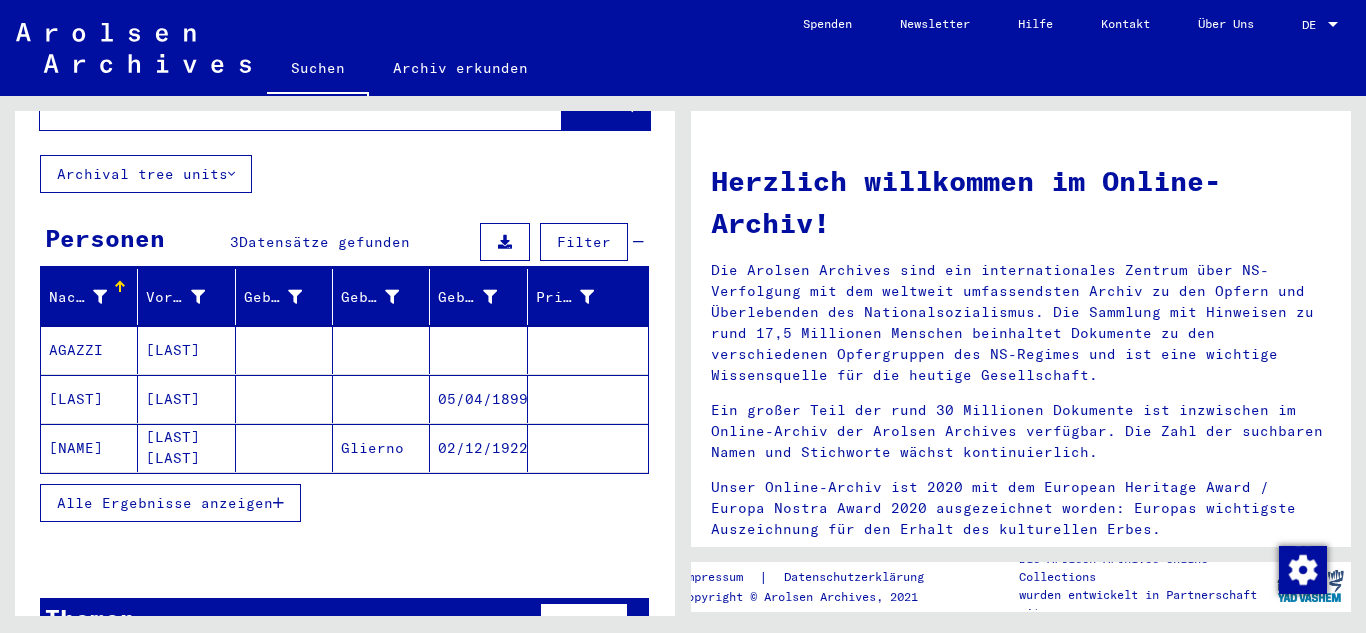click on "Alle Ergebnisse anzeigen" at bounding box center (170, 503) 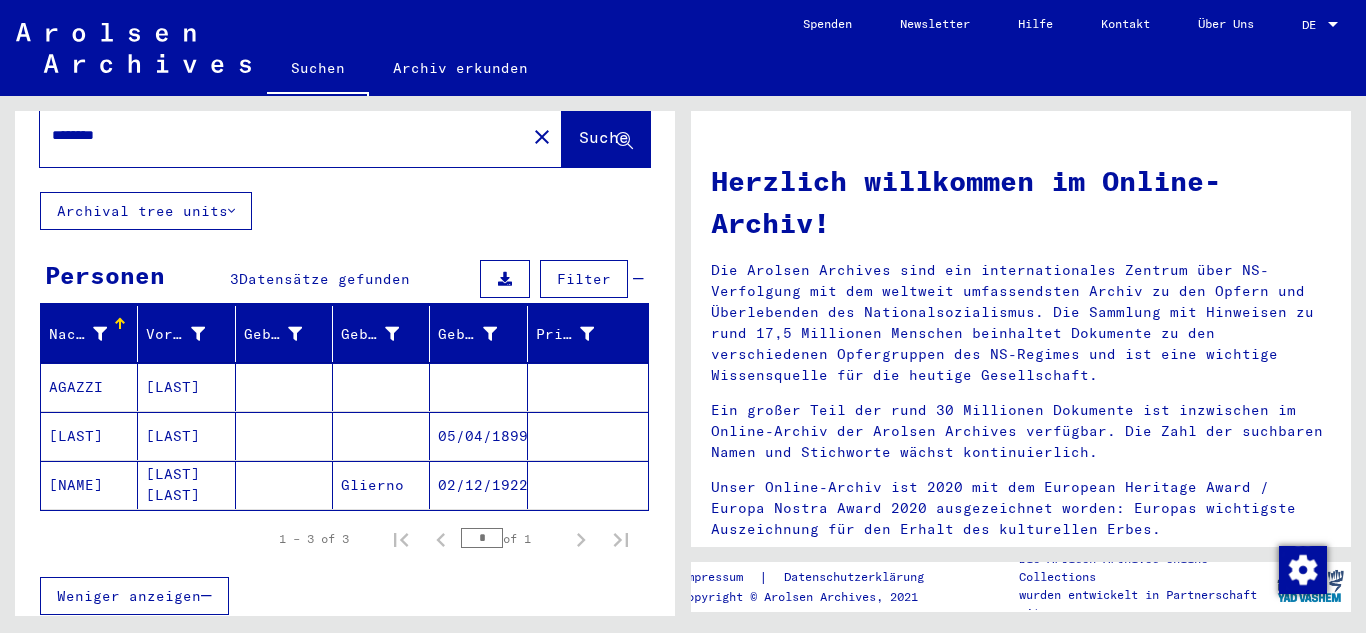 scroll, scrollTop: 0, scrollLeft: 0, axis: both 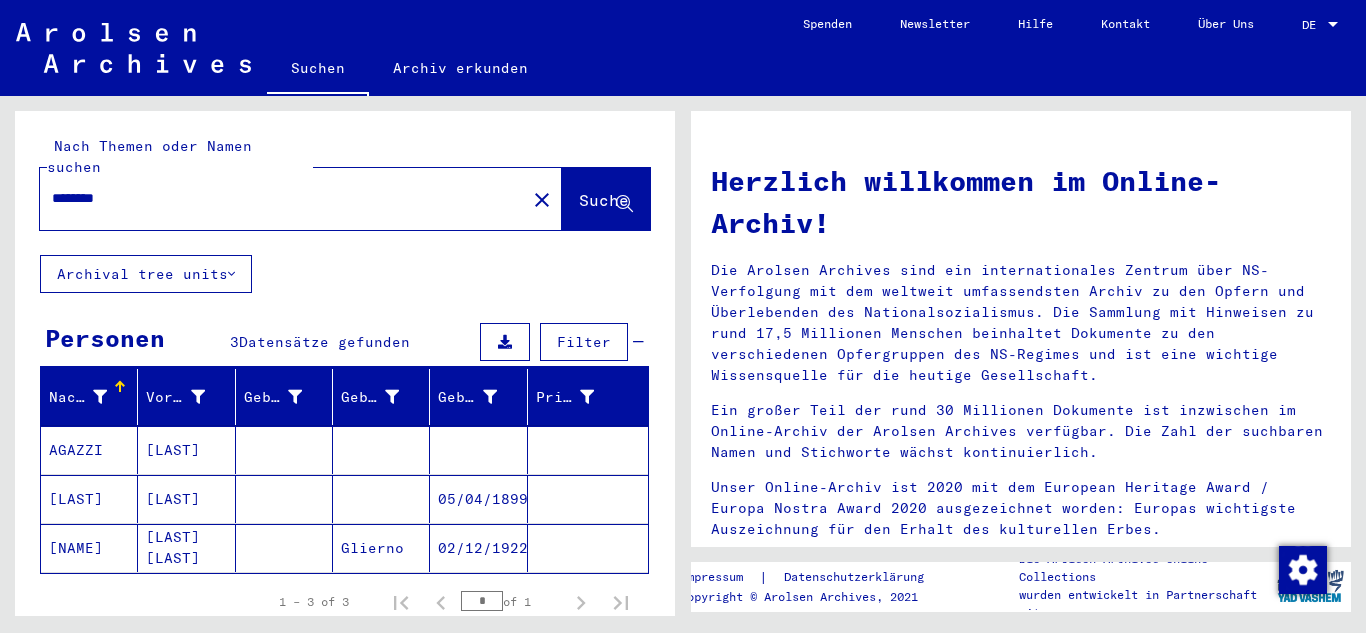 click on "********" at bounding box center [277, 198] 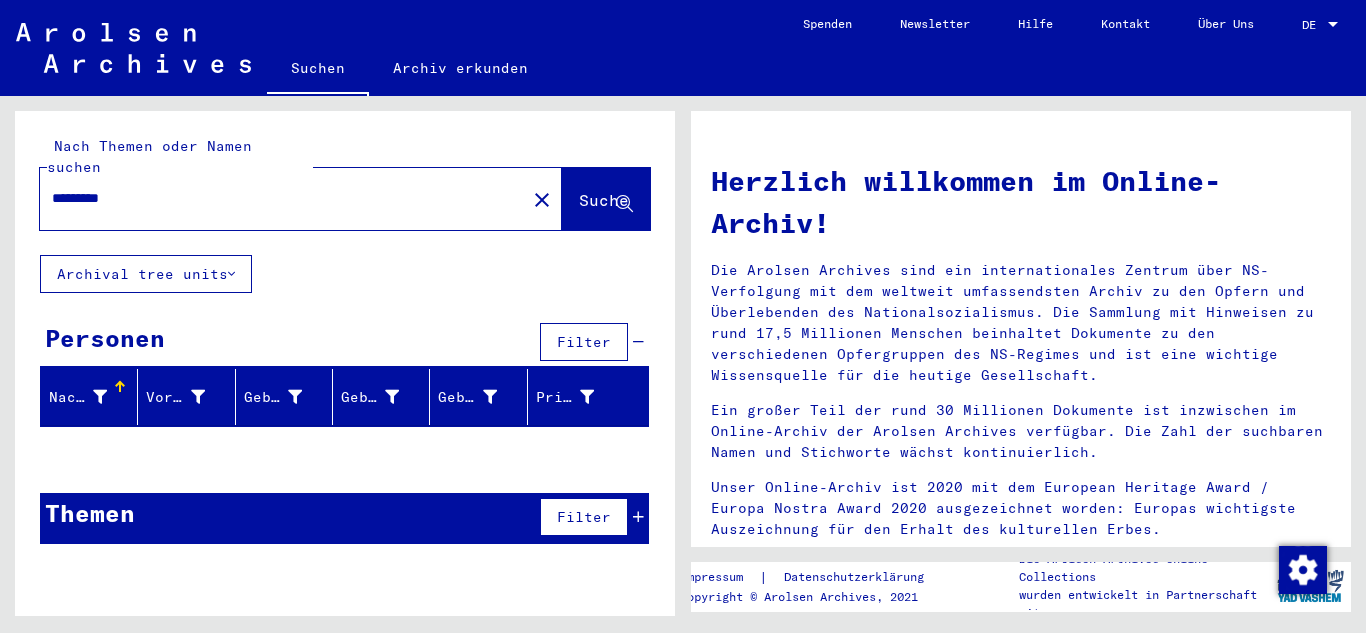 click on "*********" at bounding box center [277, 198] 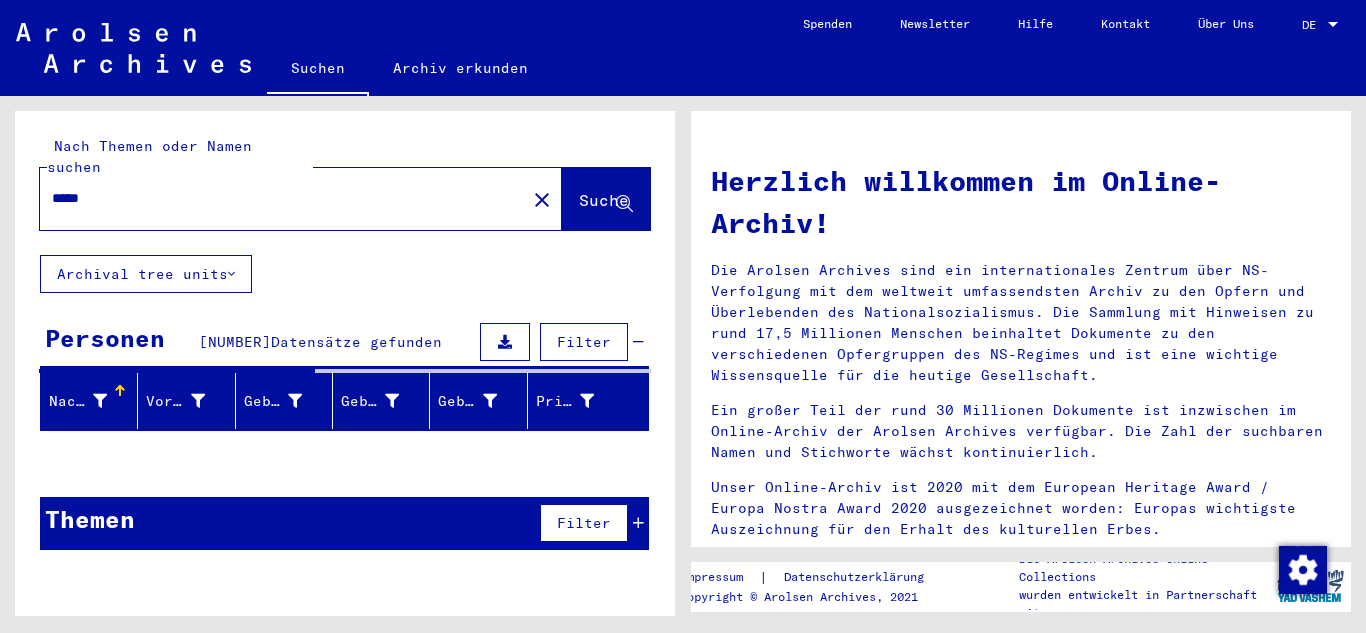 click on "*****" at bounding box center (277, 198) 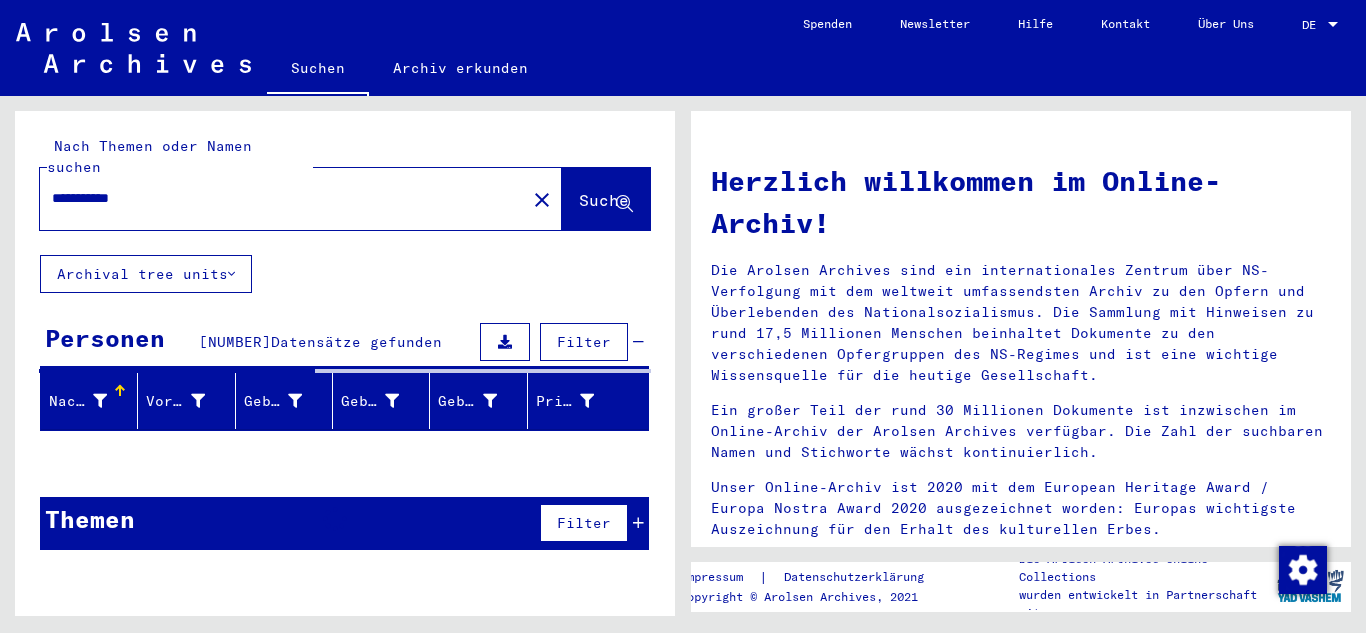 type on "**********" 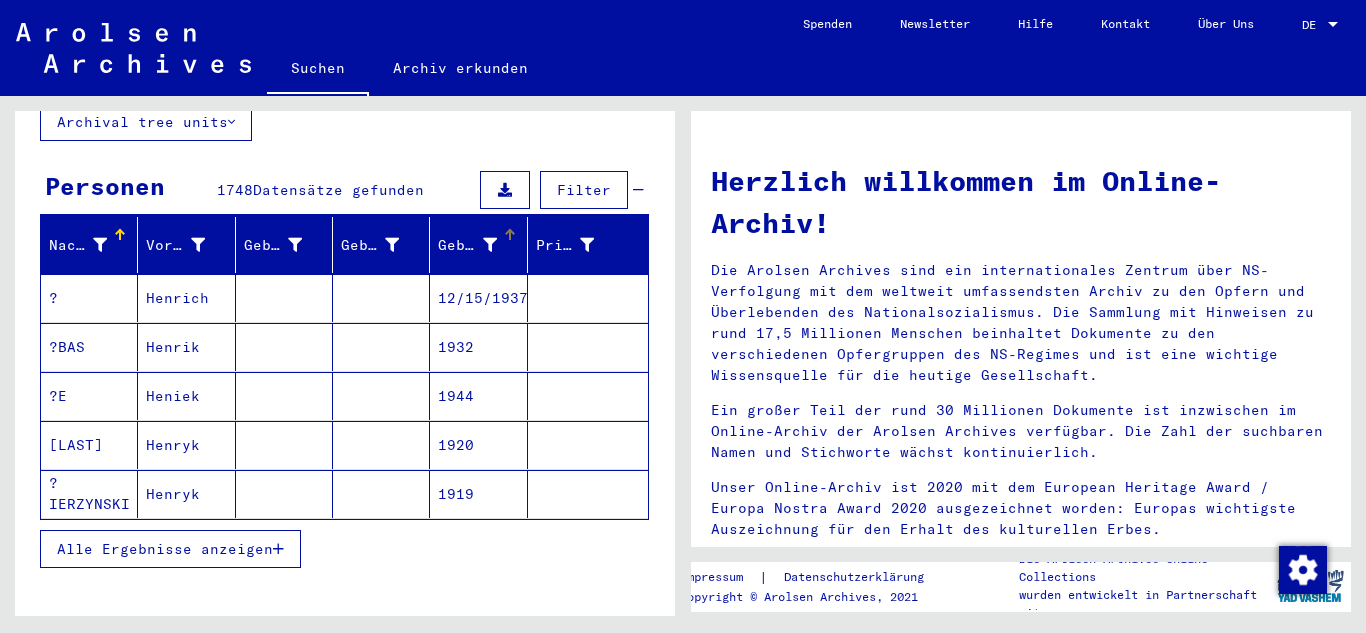 scroll, scrollTop: 232, scrollLeft: 0, axis: vertical 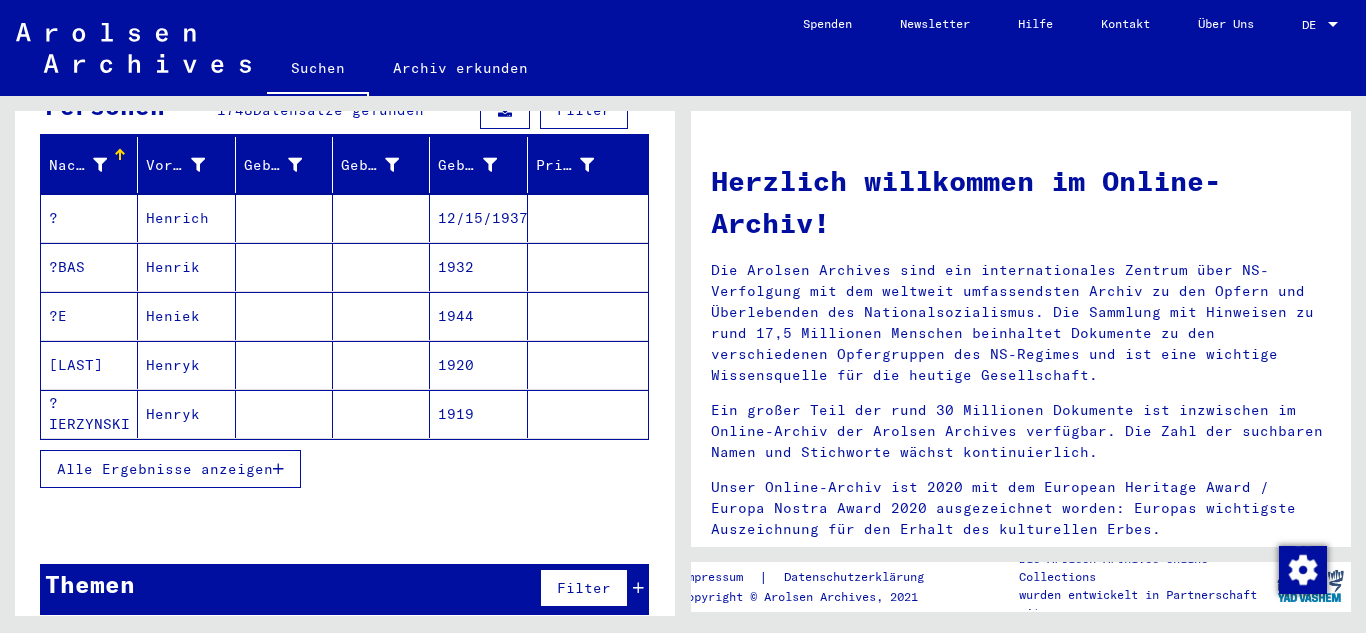 click at bounding box center (278, 469) 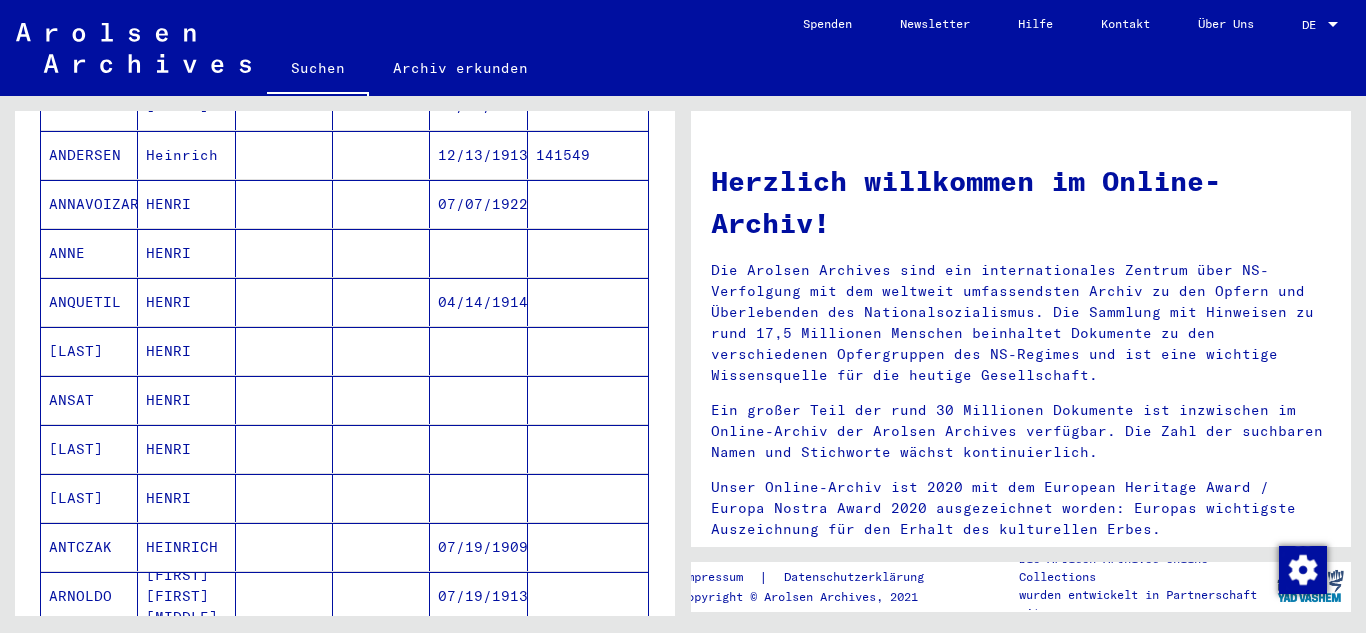 scroll, scrollTop: 1268, scrollLeft: 0, axis: vertical 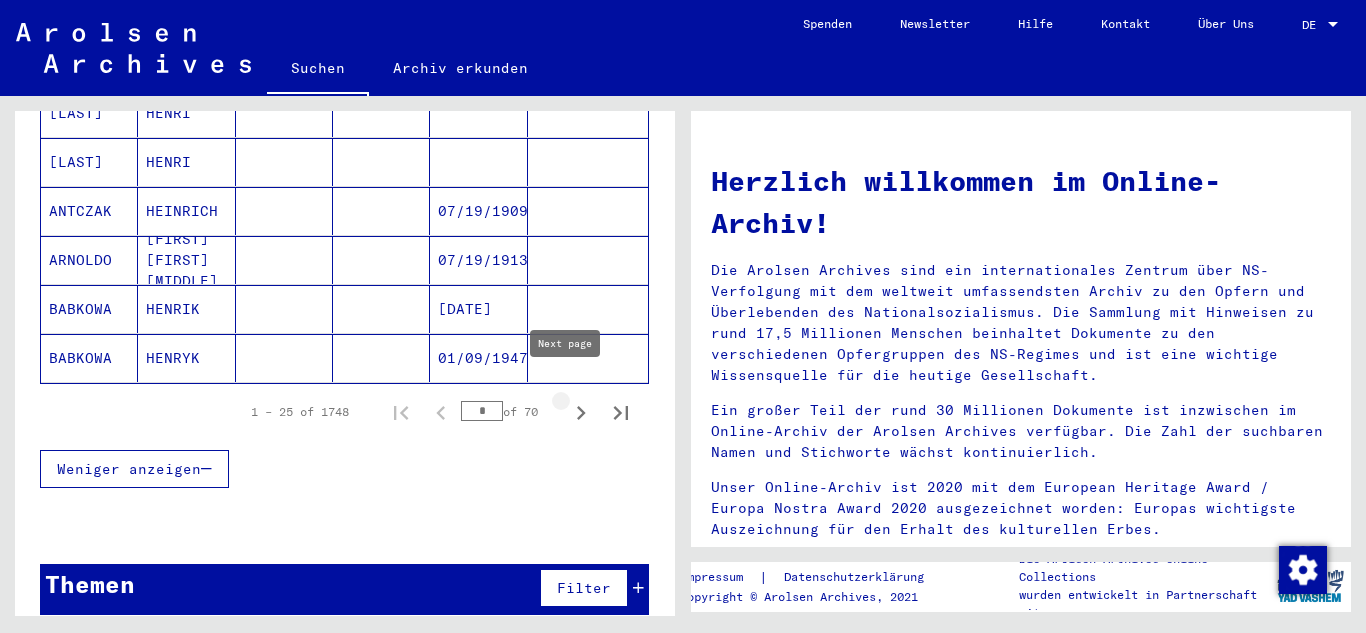 click 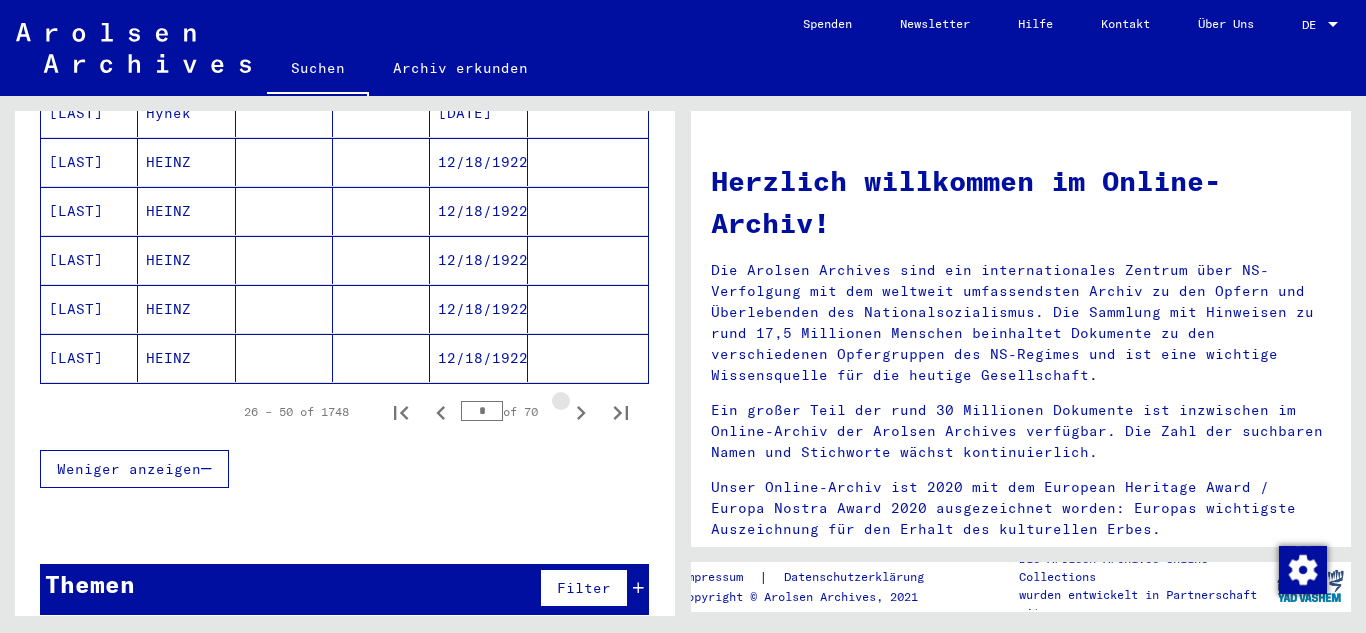 click 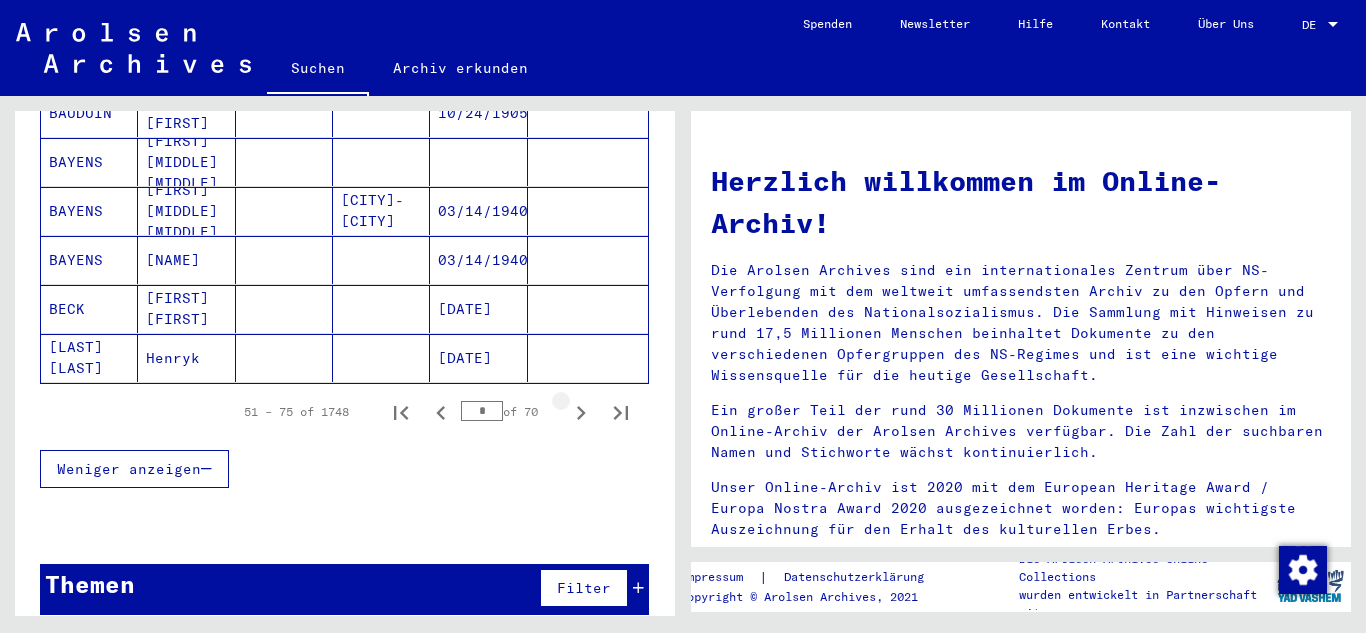 click 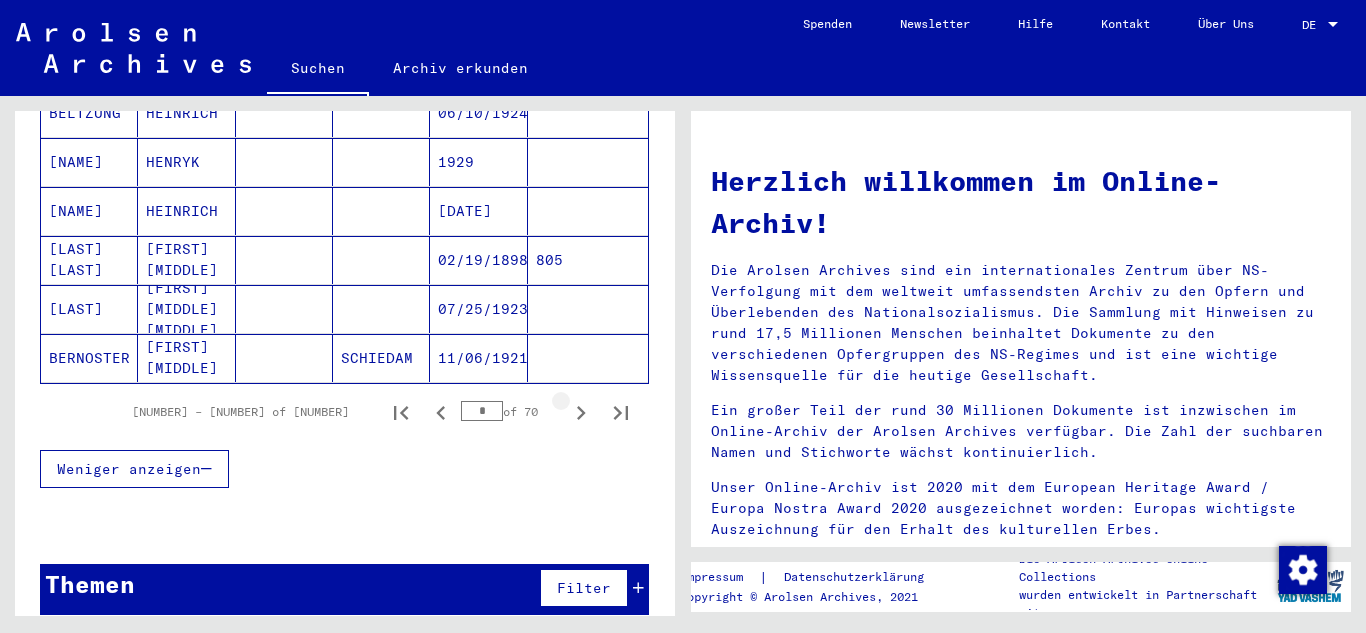 click 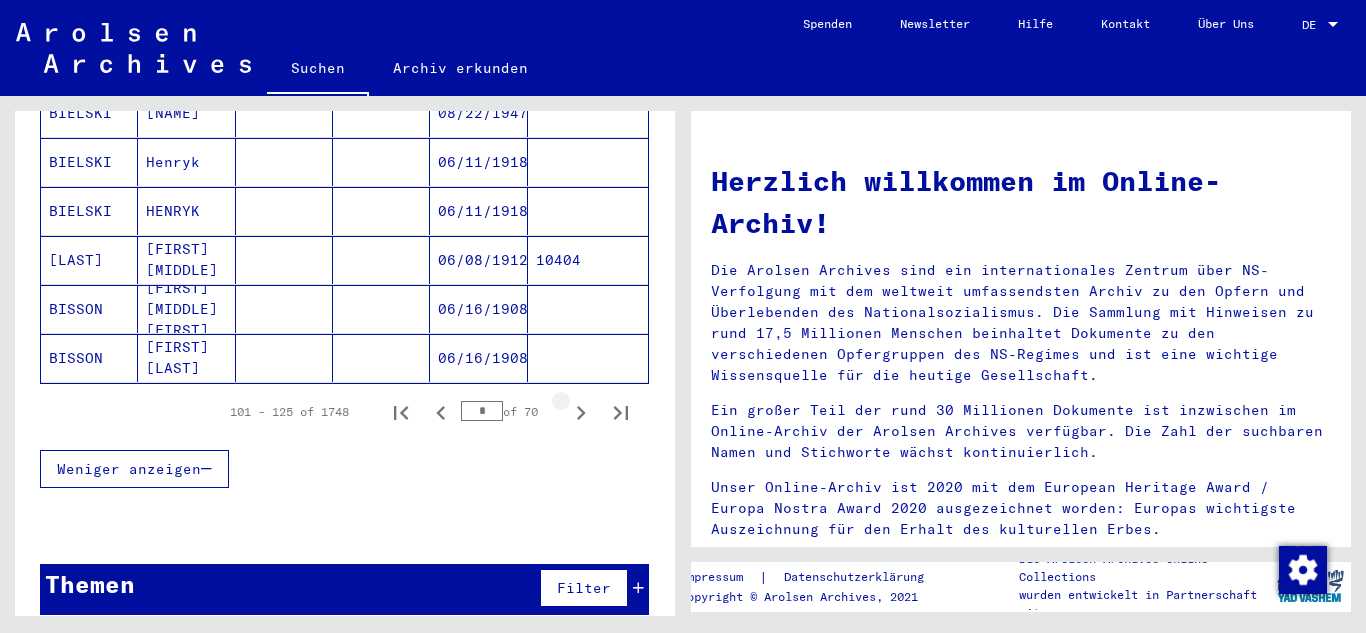 click 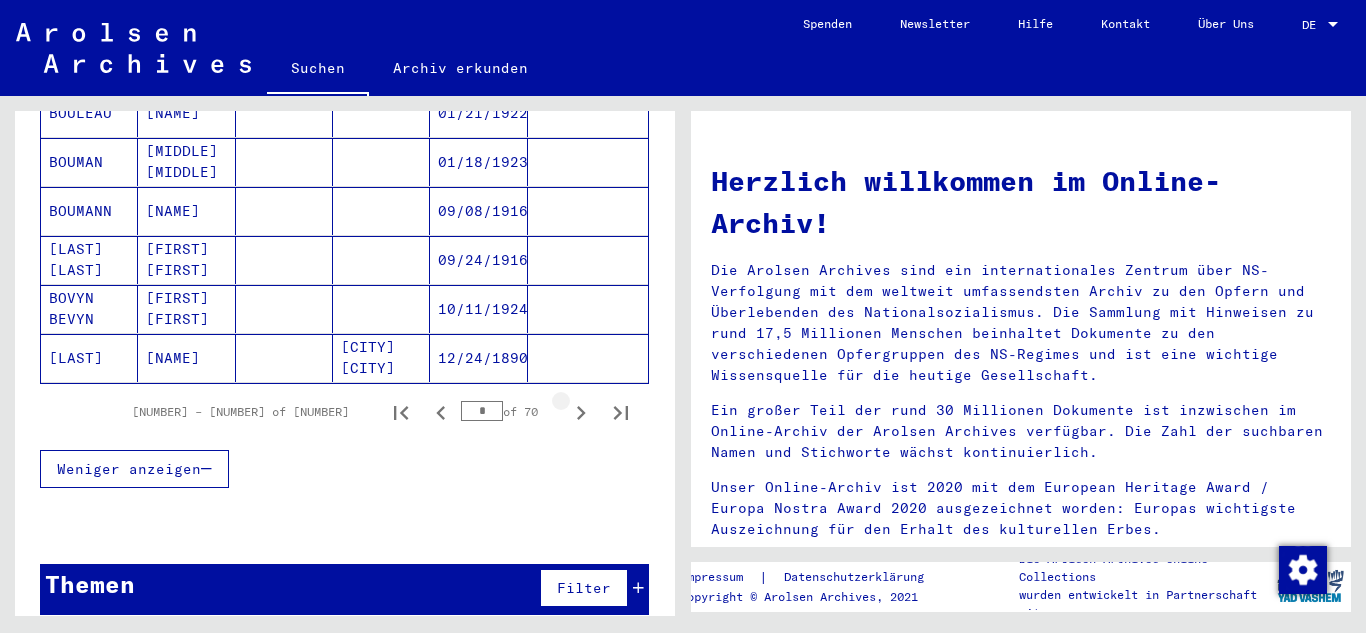 click 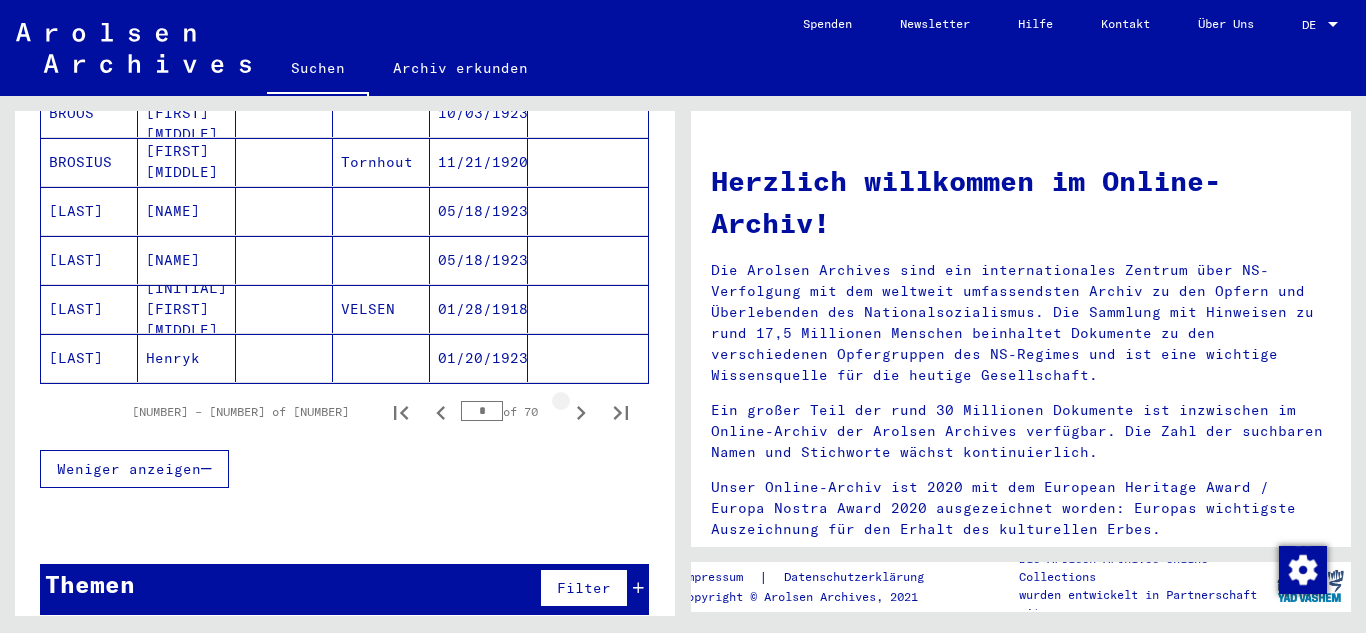 click 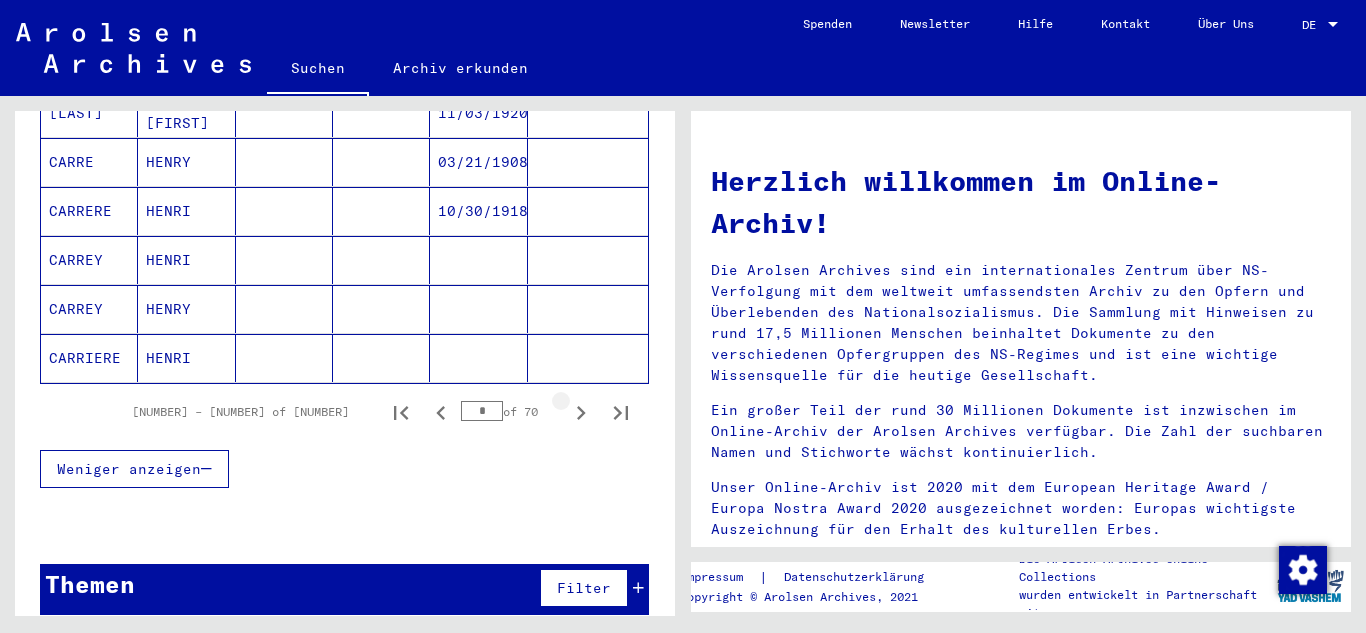 click 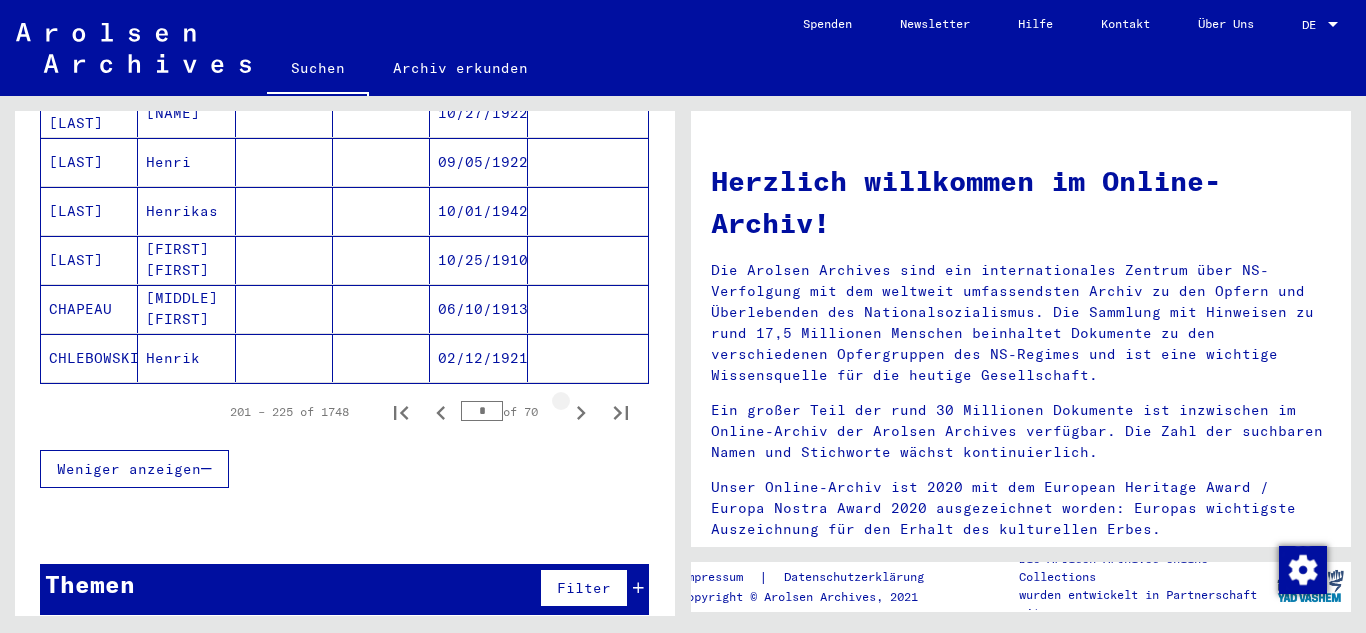 click 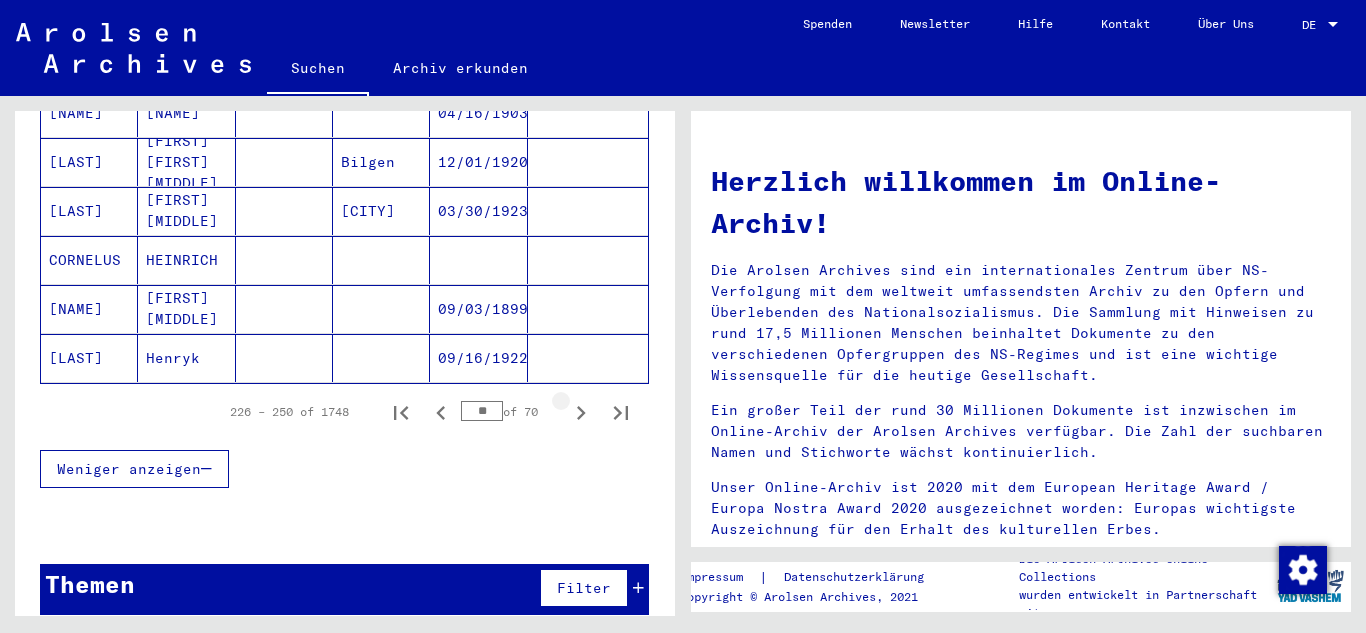 click 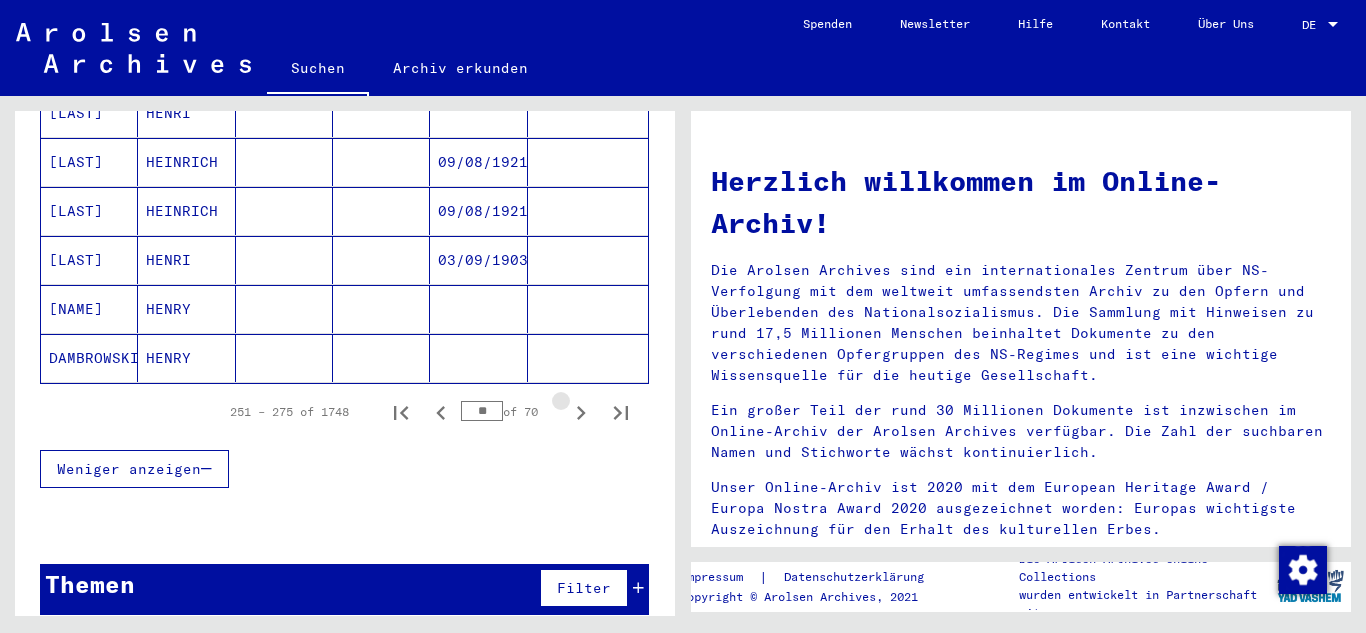 click 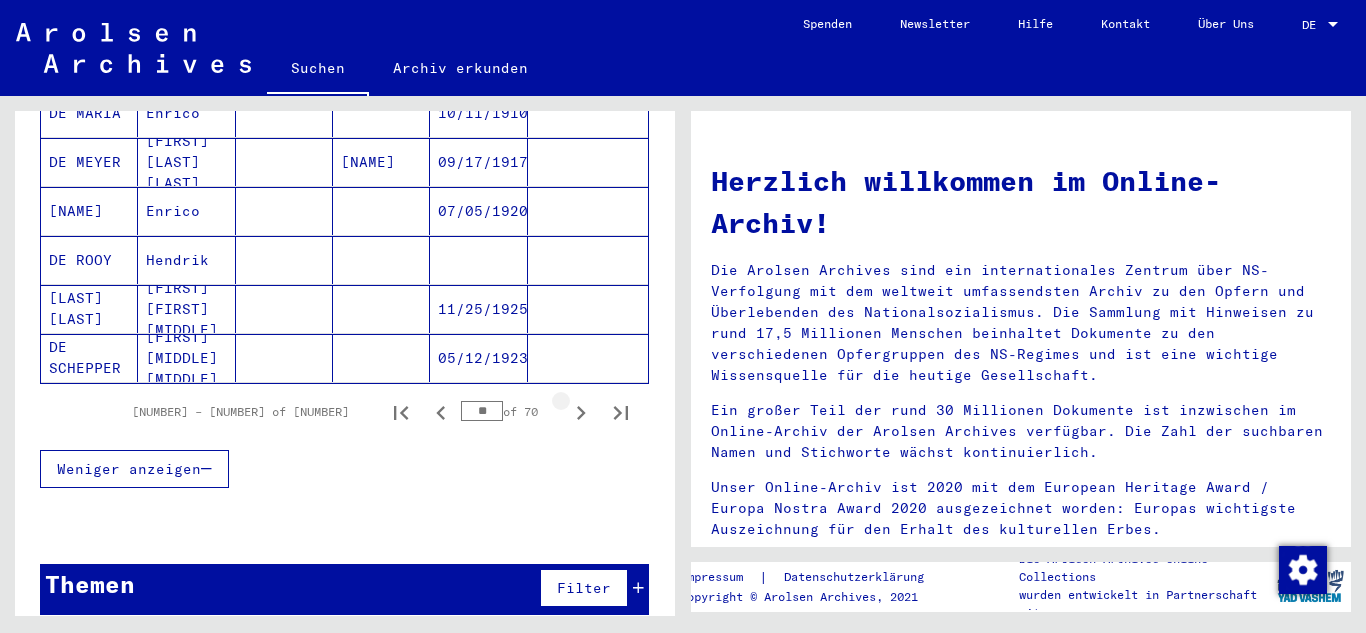 click 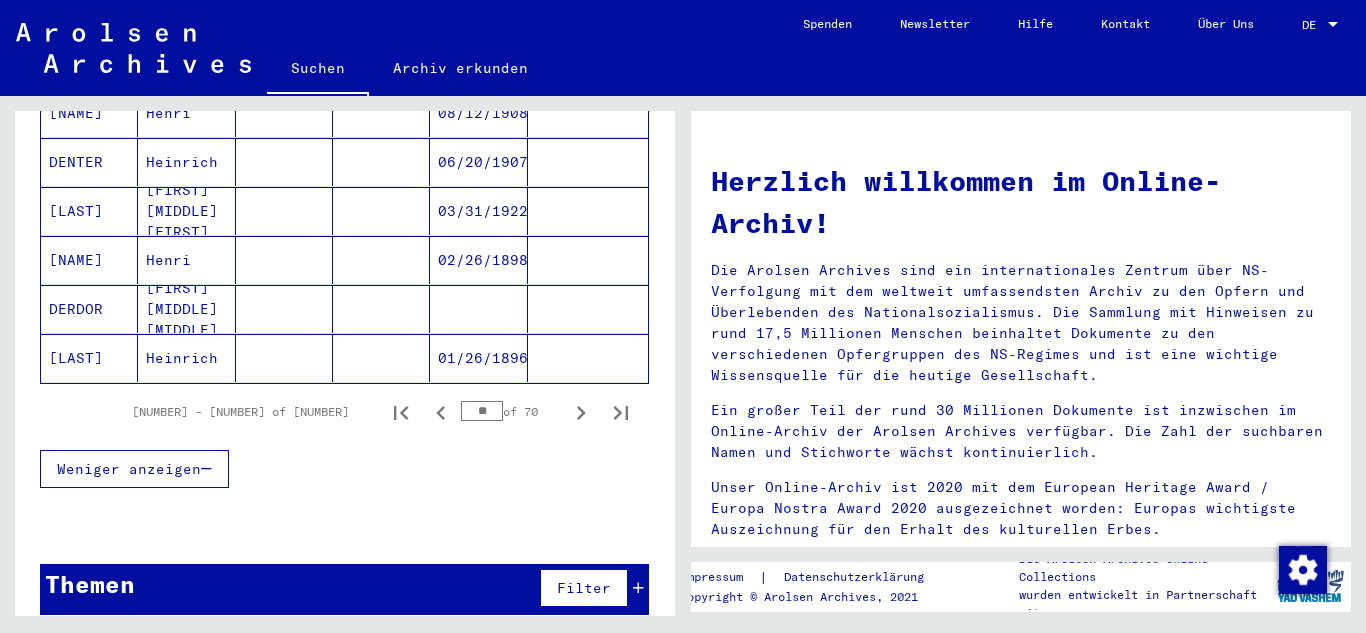 click 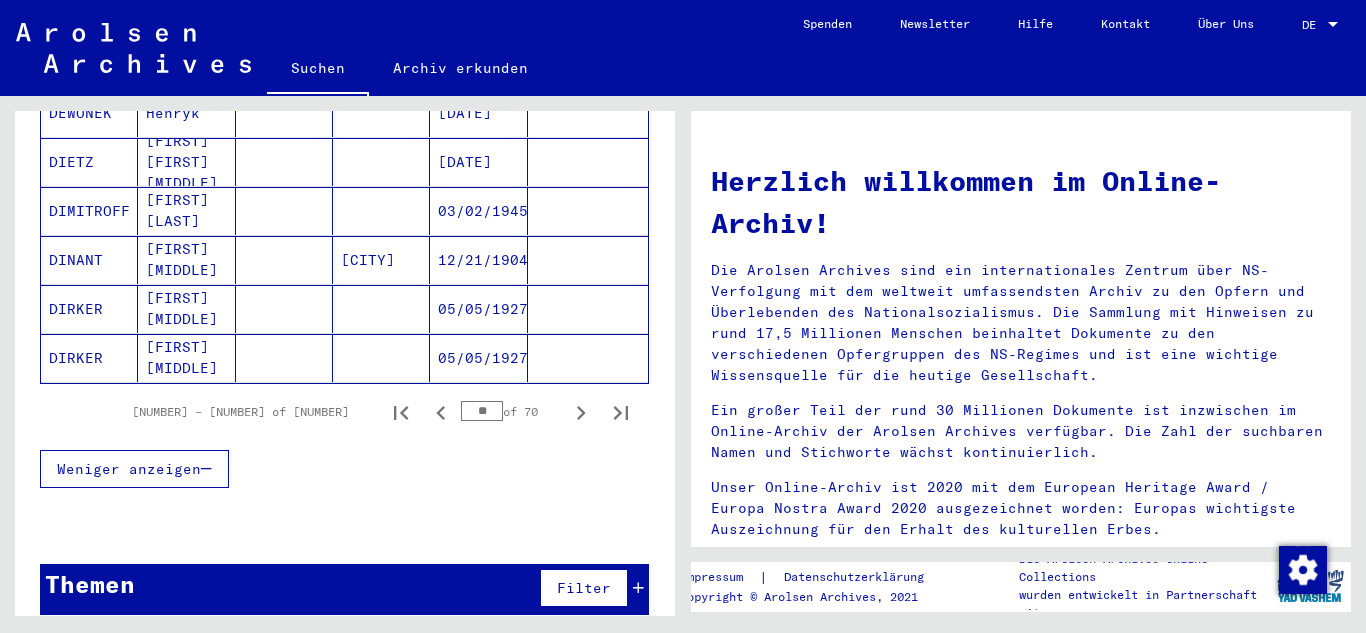click 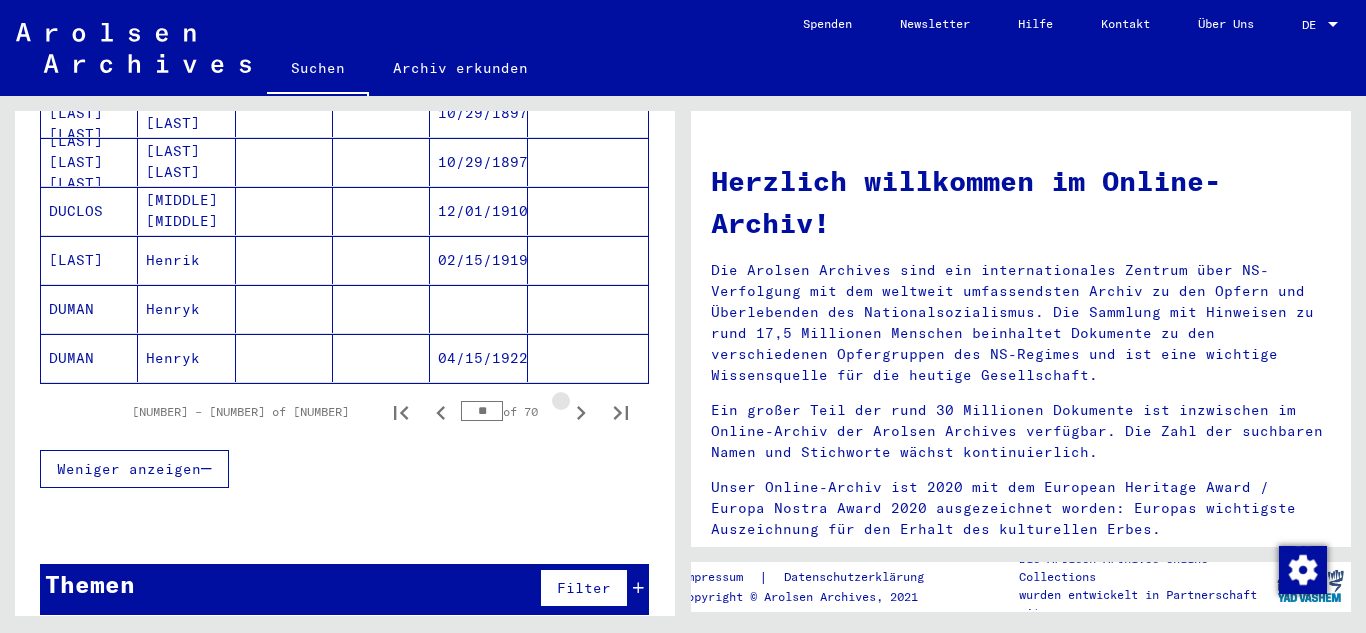 click 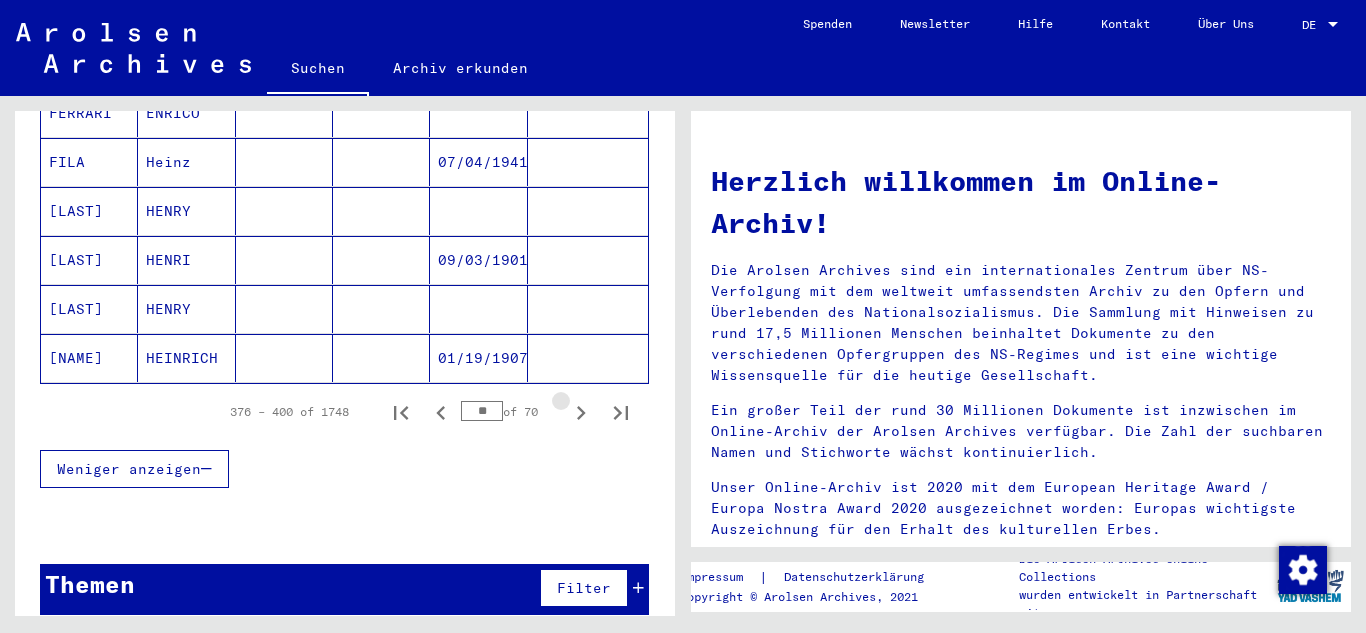 click 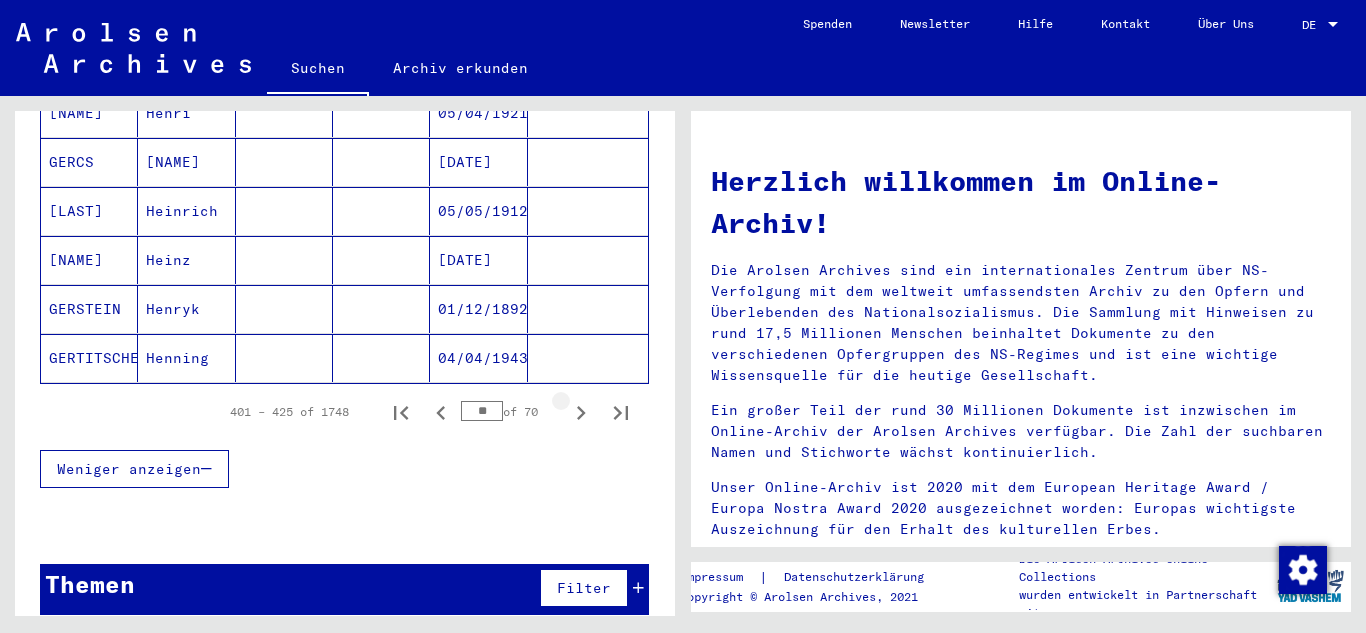 click 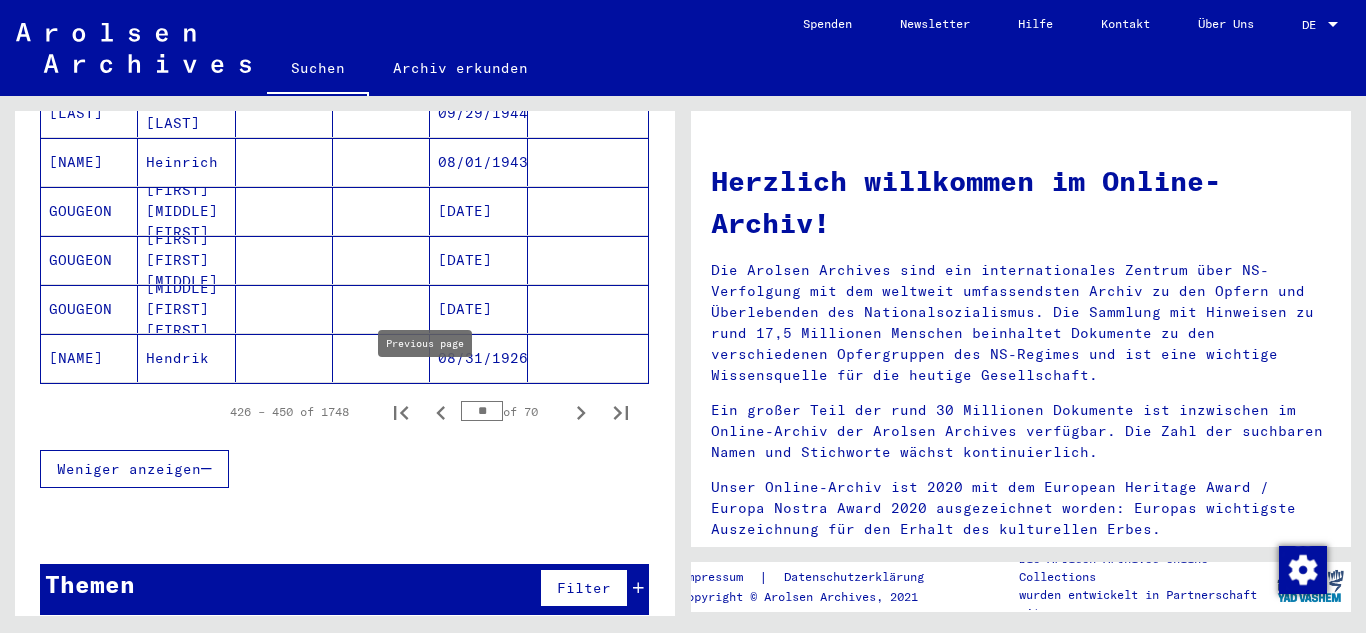 click 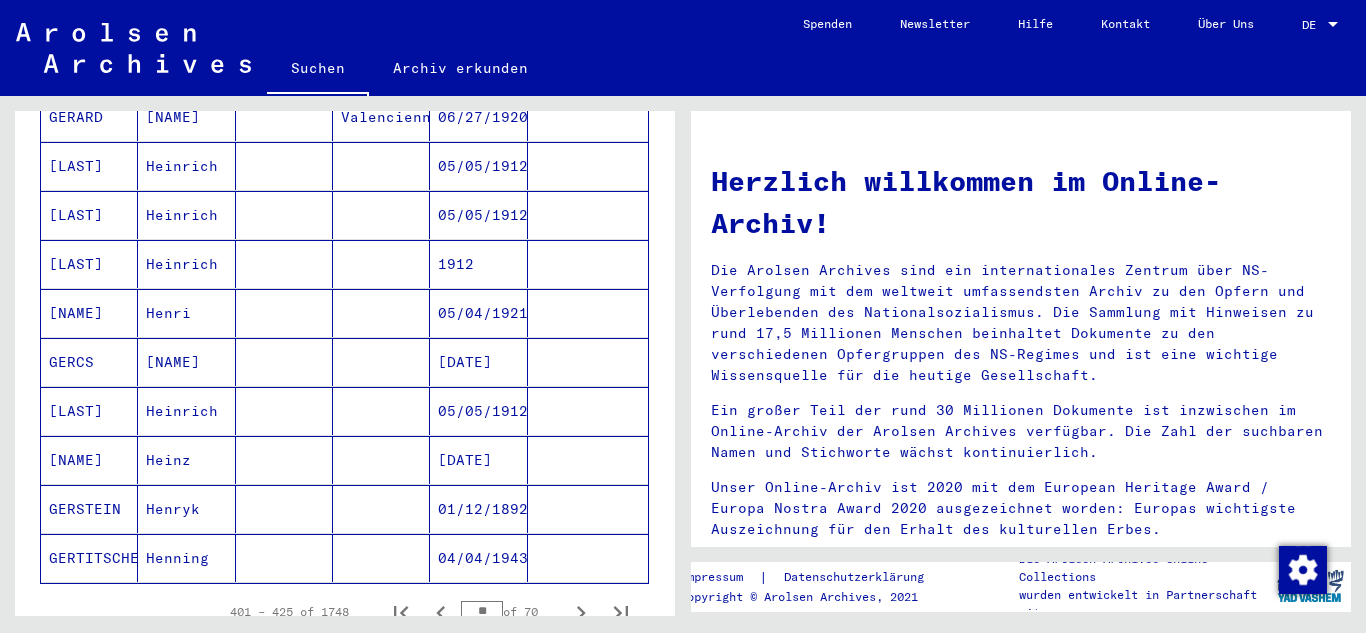 scroll, scrollTop: 1168, scrollLeft: 0, axis: vertical 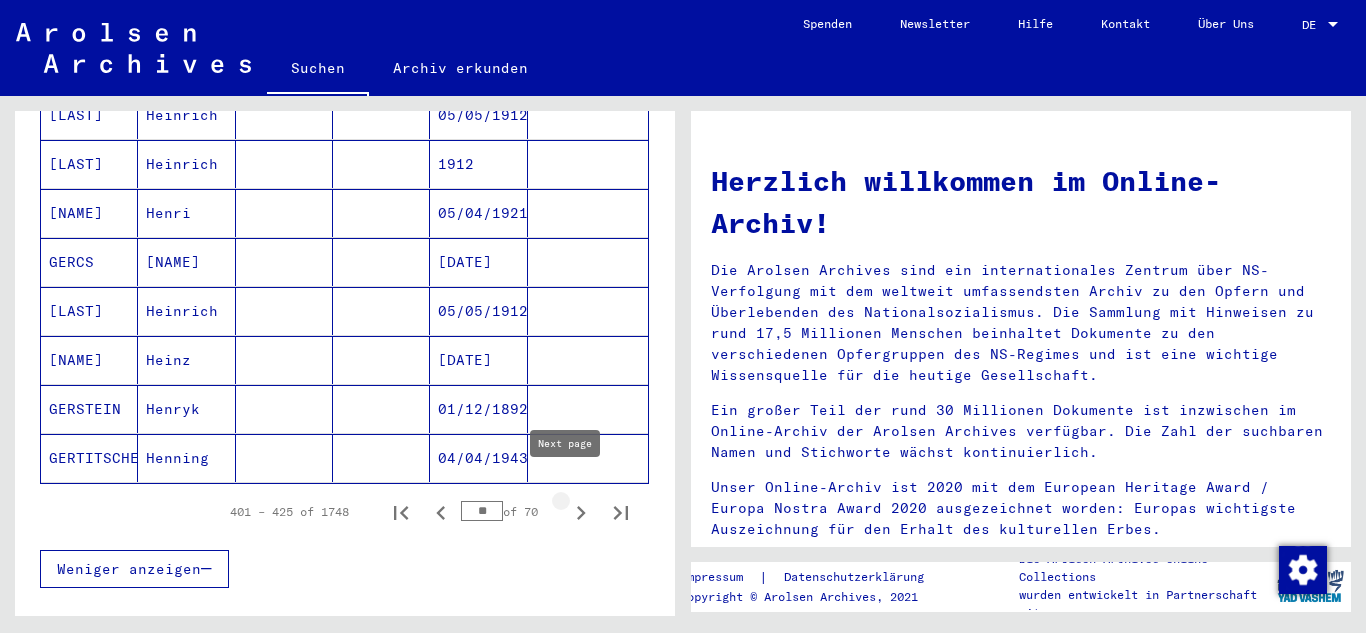 click 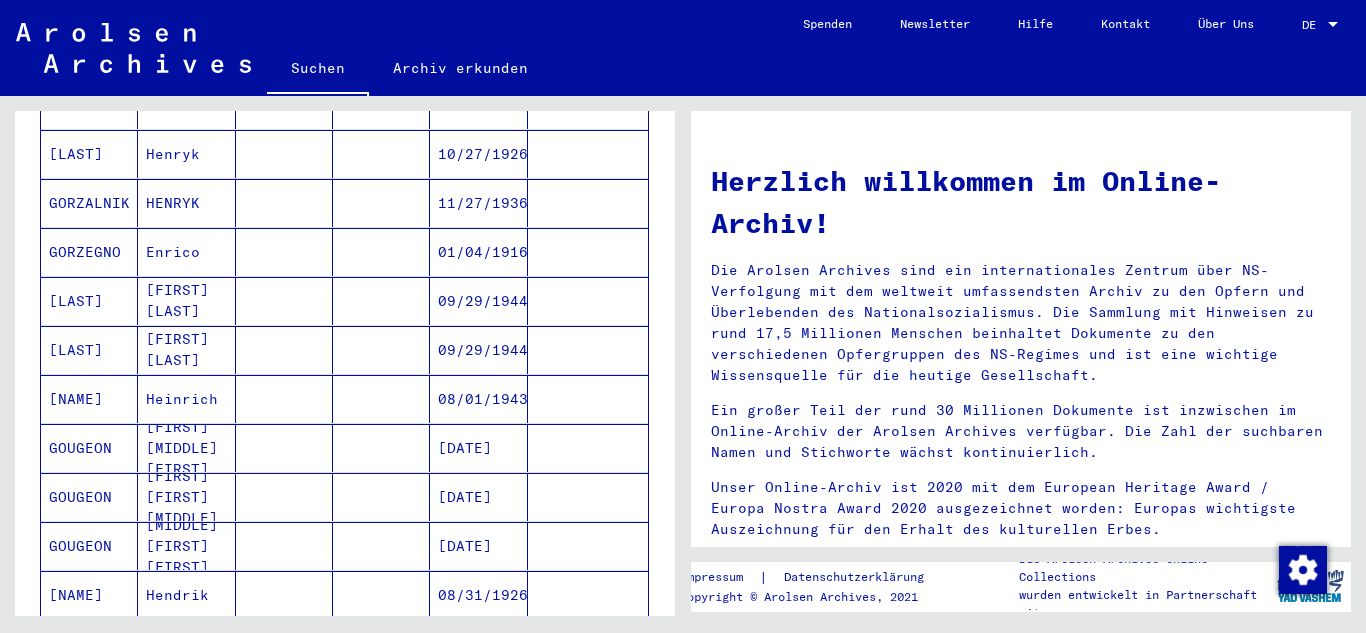 scroll, scrollTop: 1268, scrollLeft: 0, axis: vertical 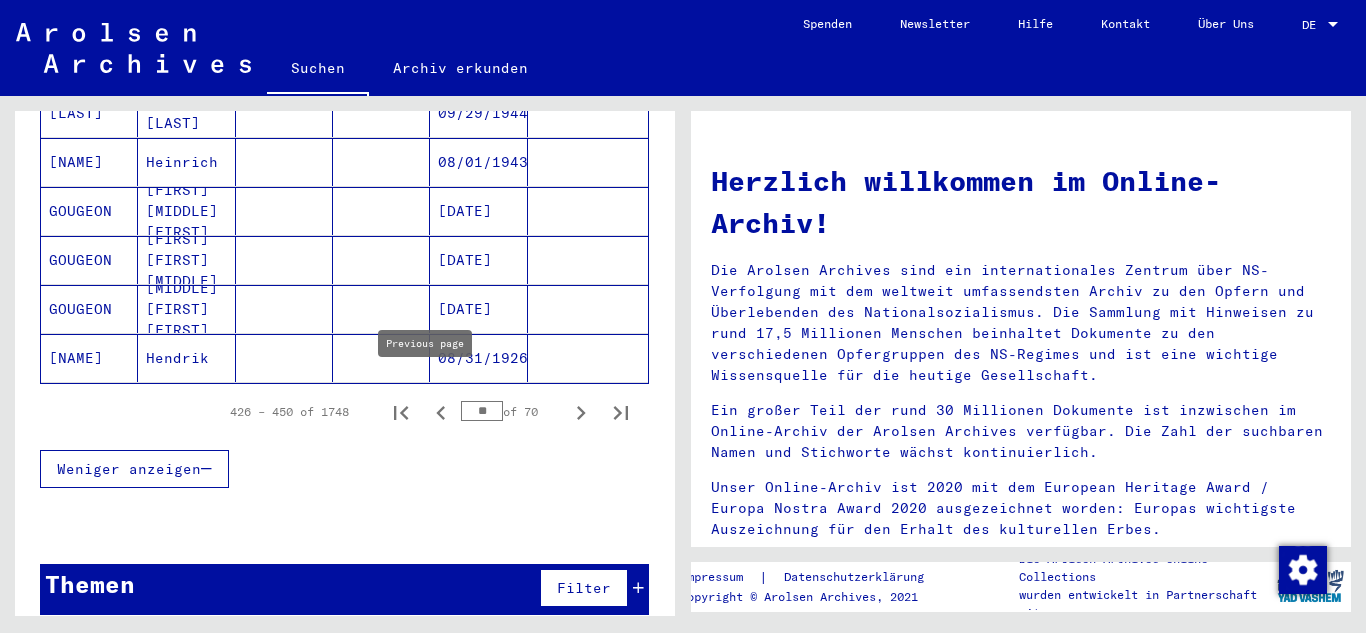 click 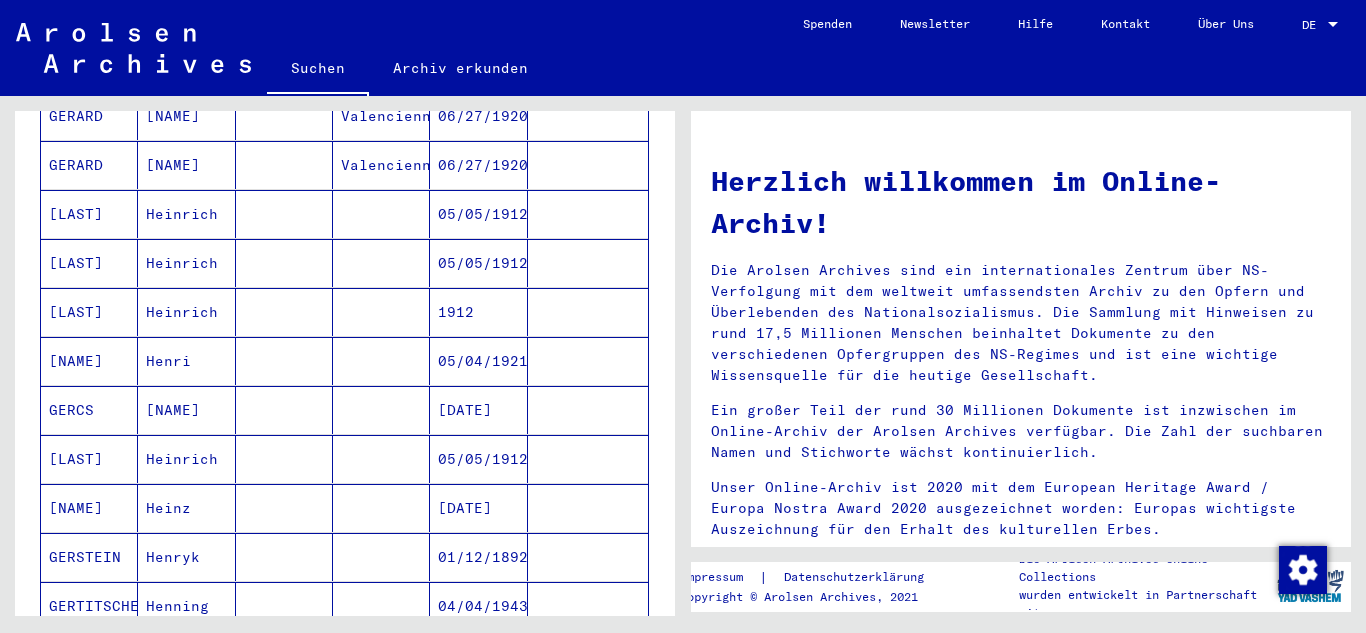 scroll, scrollTop: 968, scrollLeft: 0, axis: vertical 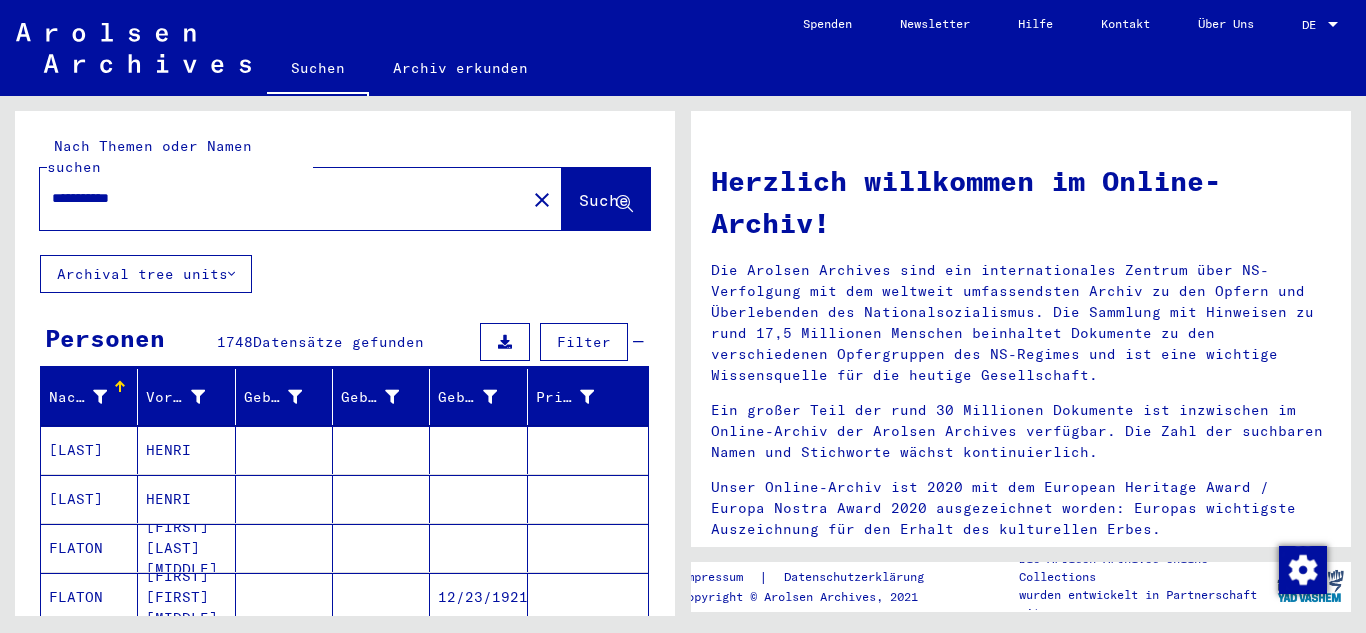 drag, startPoint x: 158, startPoint y: 181, endPoint x: 28, endPoint y: 162, distance: 131.38112 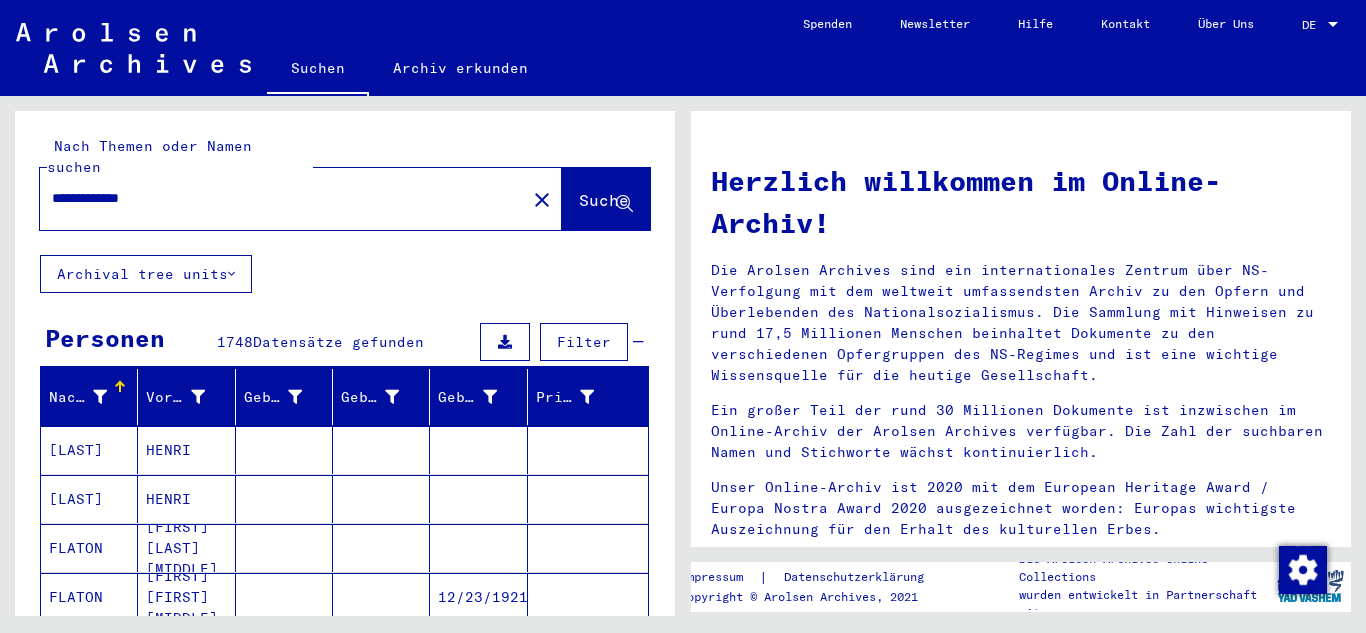 type on "**********" 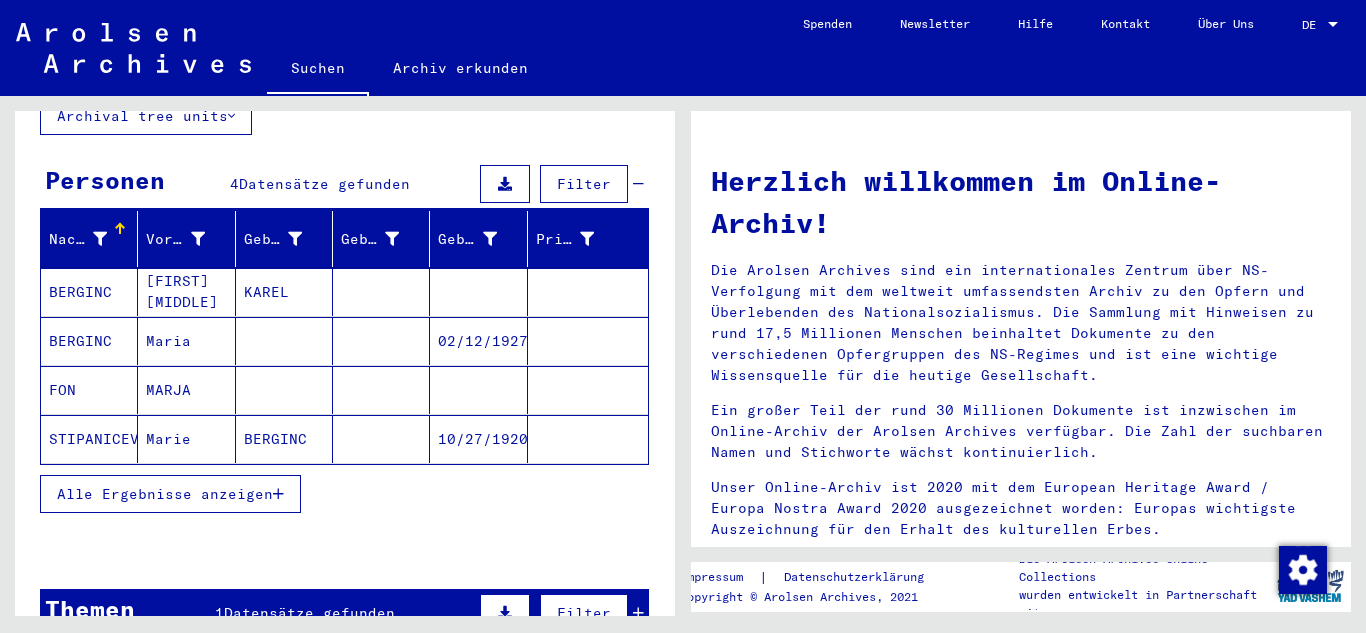 scroll, scrollTop: 200, scrollLeft: 0, axis: vertical 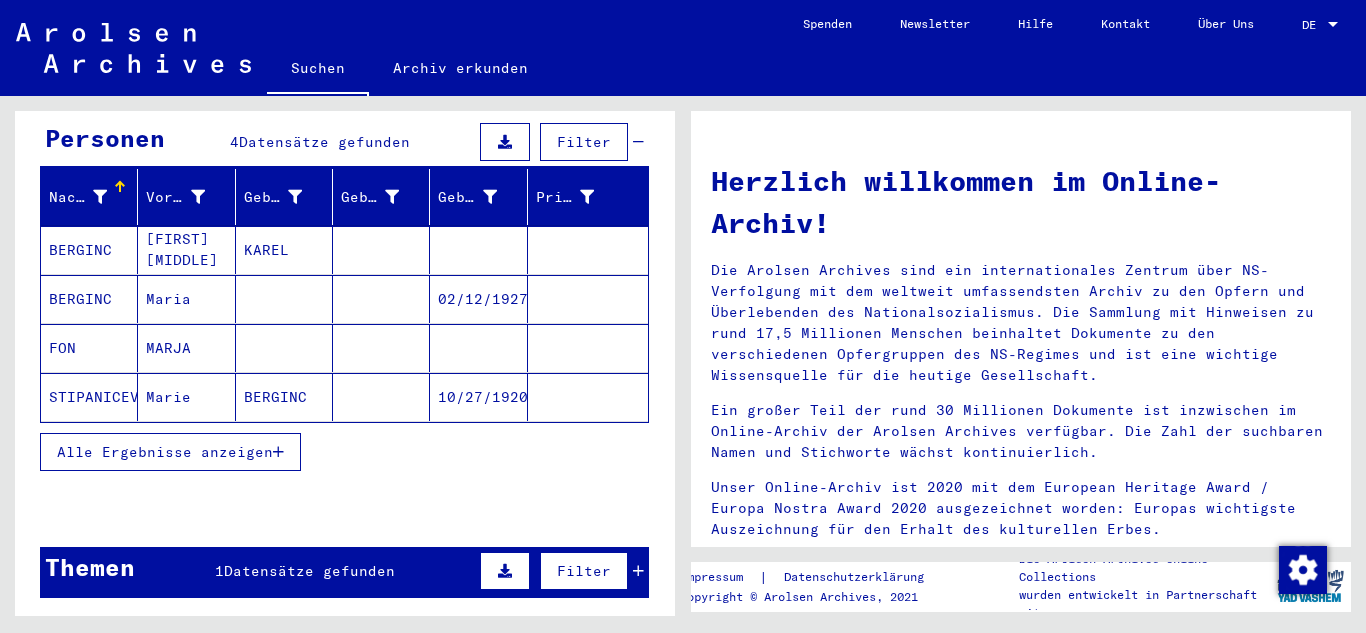 click on "02/12/1927" at bounding box center [478, 348] 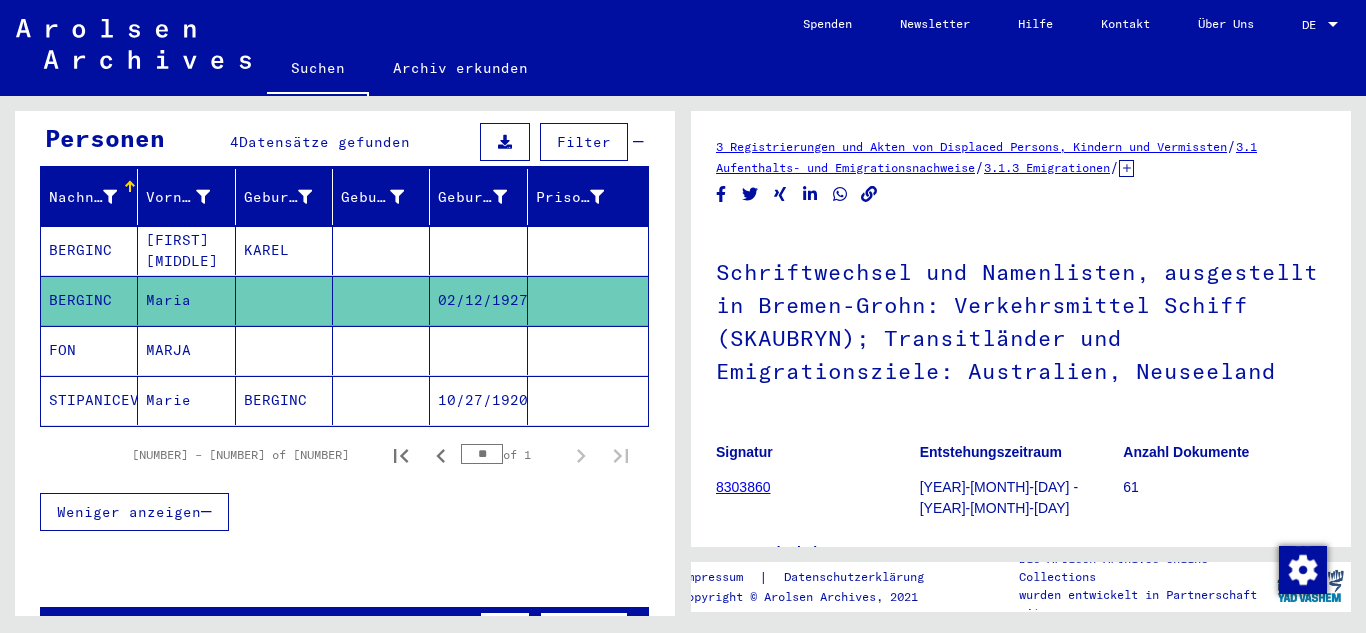 scroll, scrollTop: 0, scrollLeft: 0, axis: both 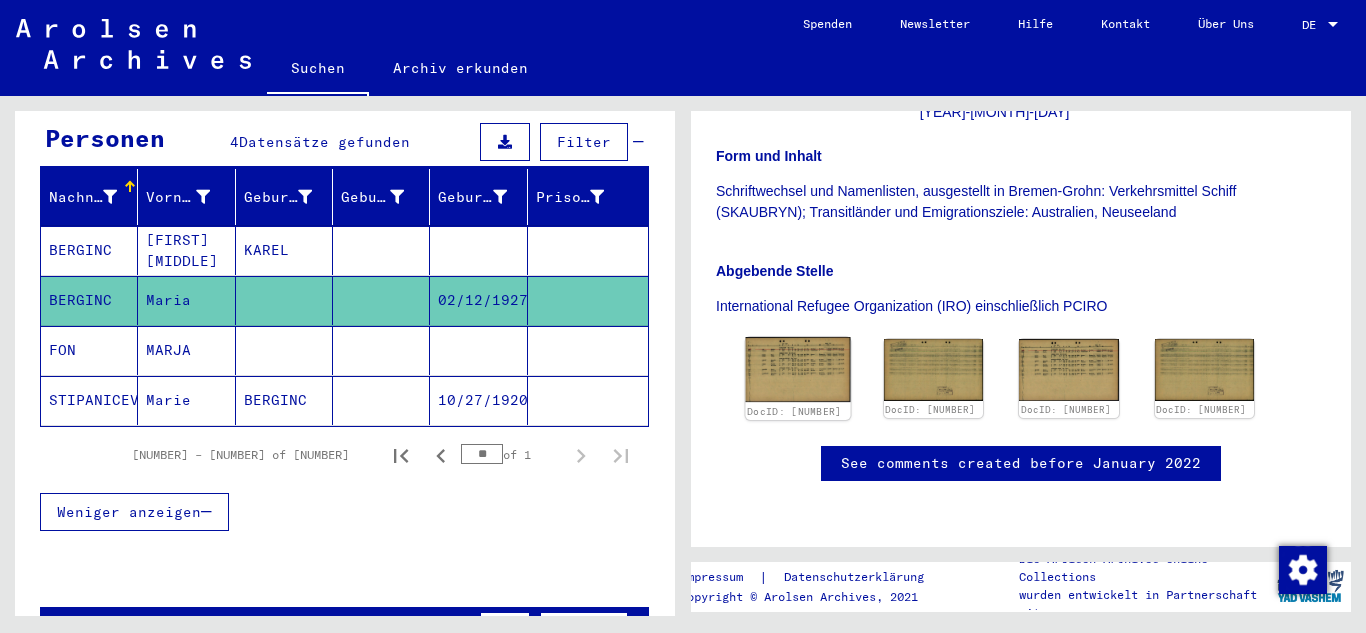 click 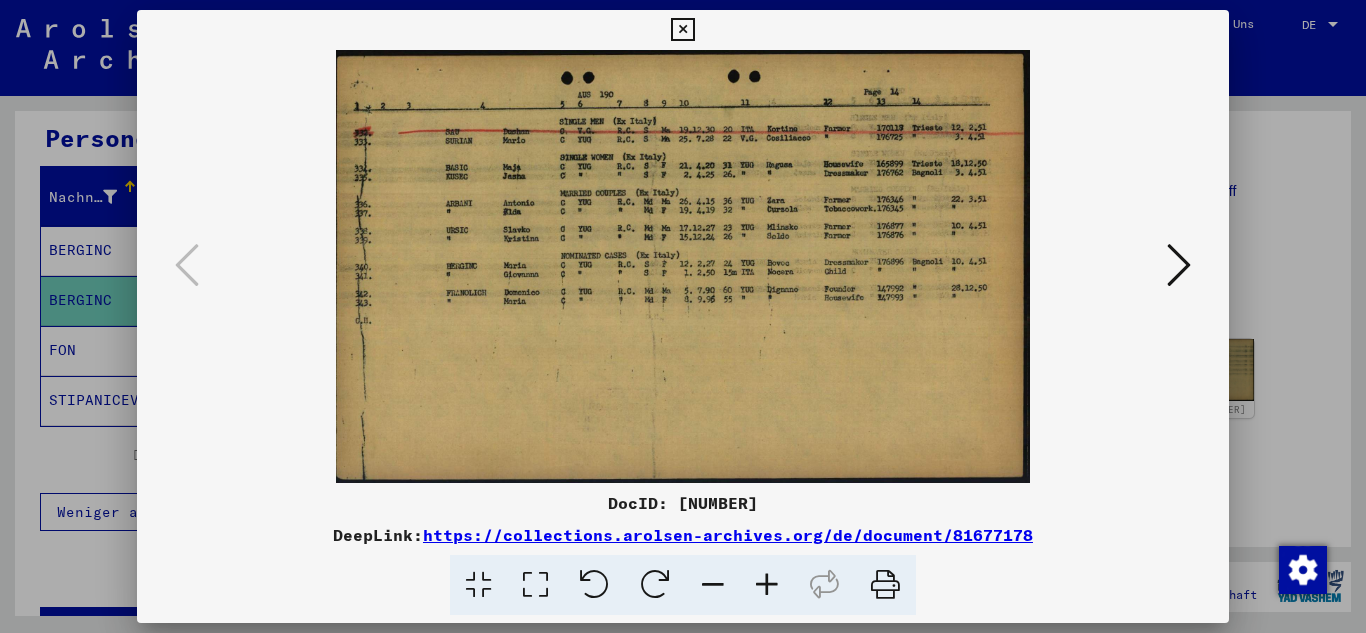 click at bounding box center [767, 585] 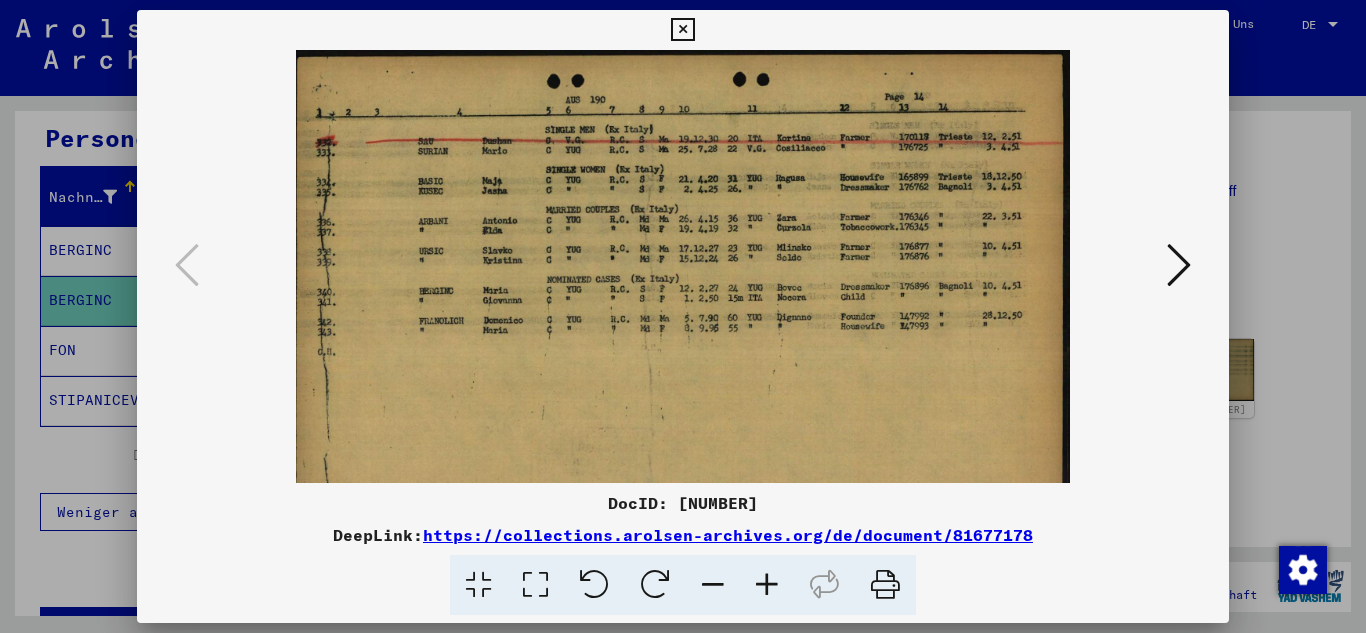 click at bounding box center [767, 585] 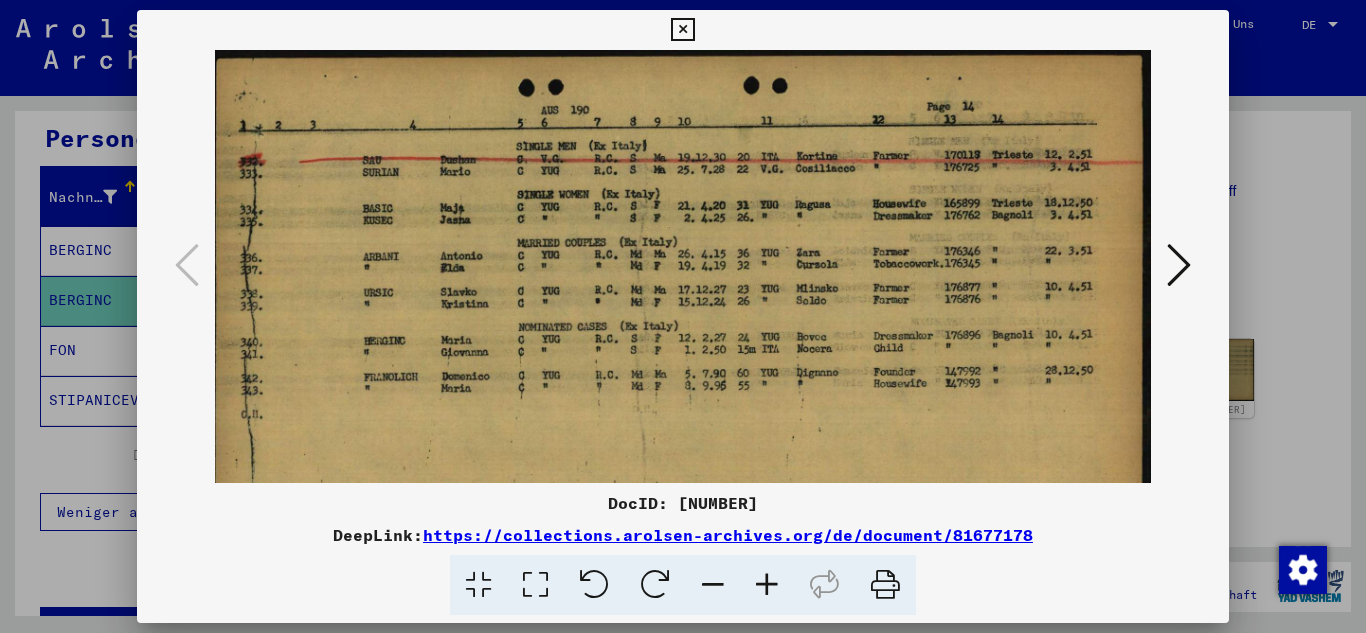 click at bounding box center [767, 585] 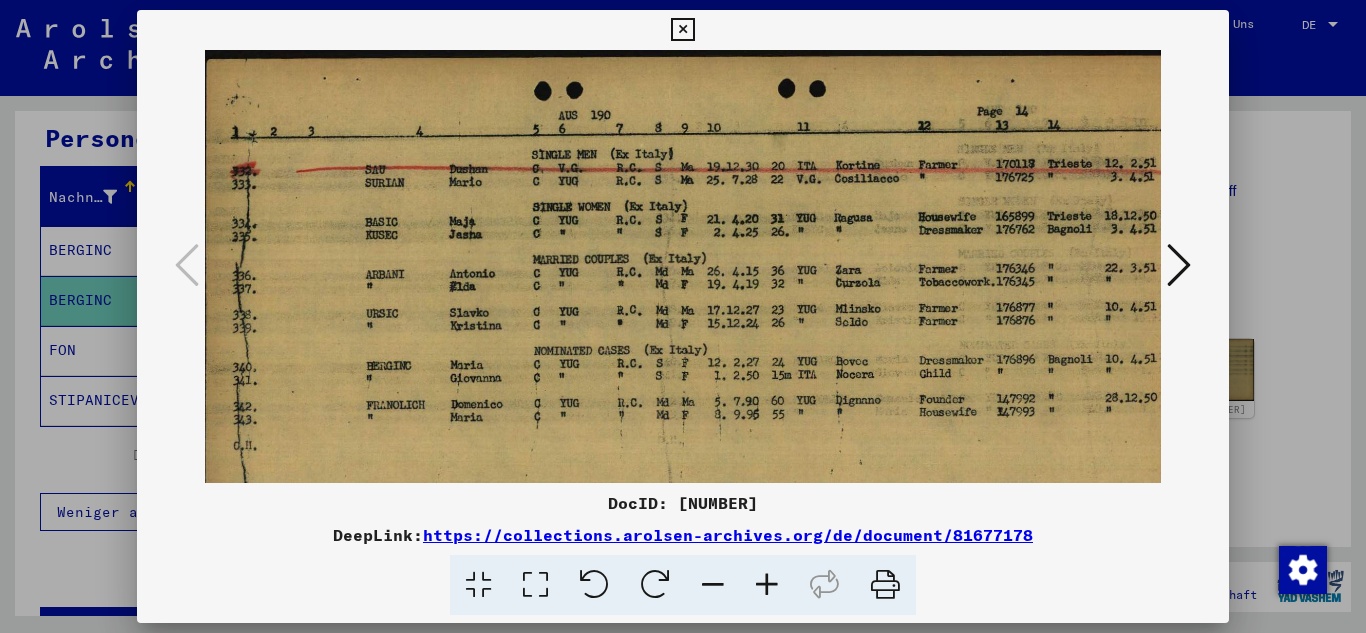 click at bounding box center (767, 585) 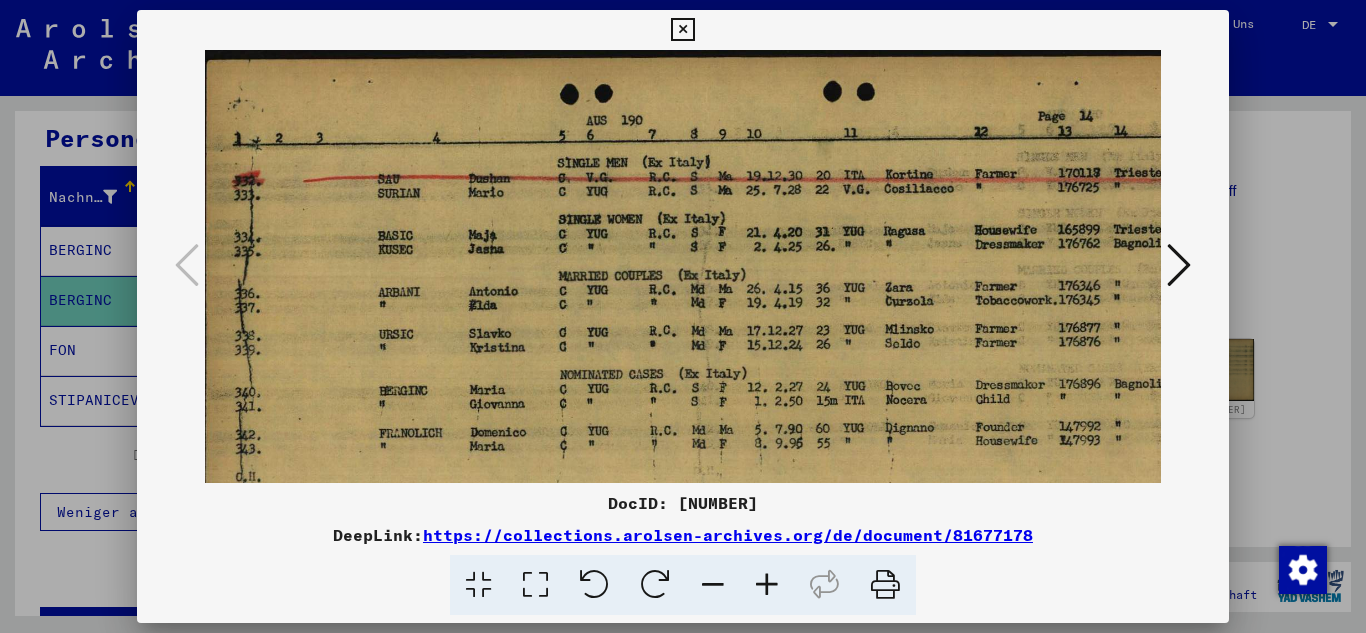 click at bounding box center (767, 585) 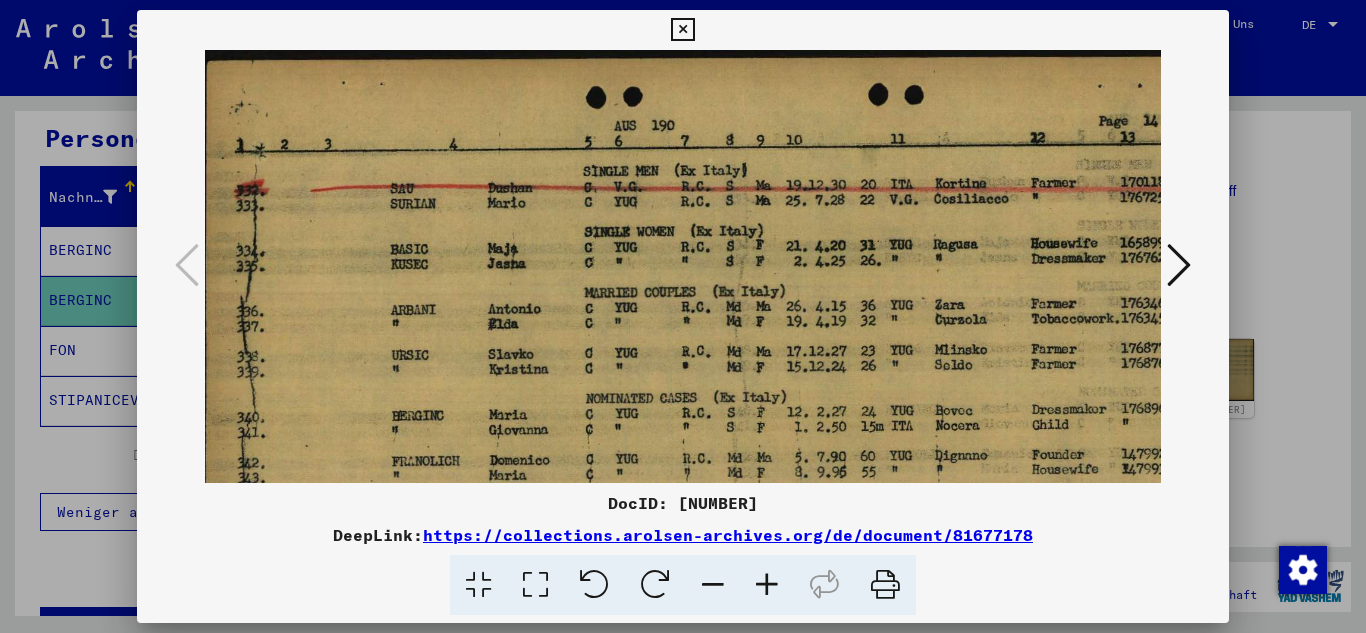 click at bounding box center (767, 585) 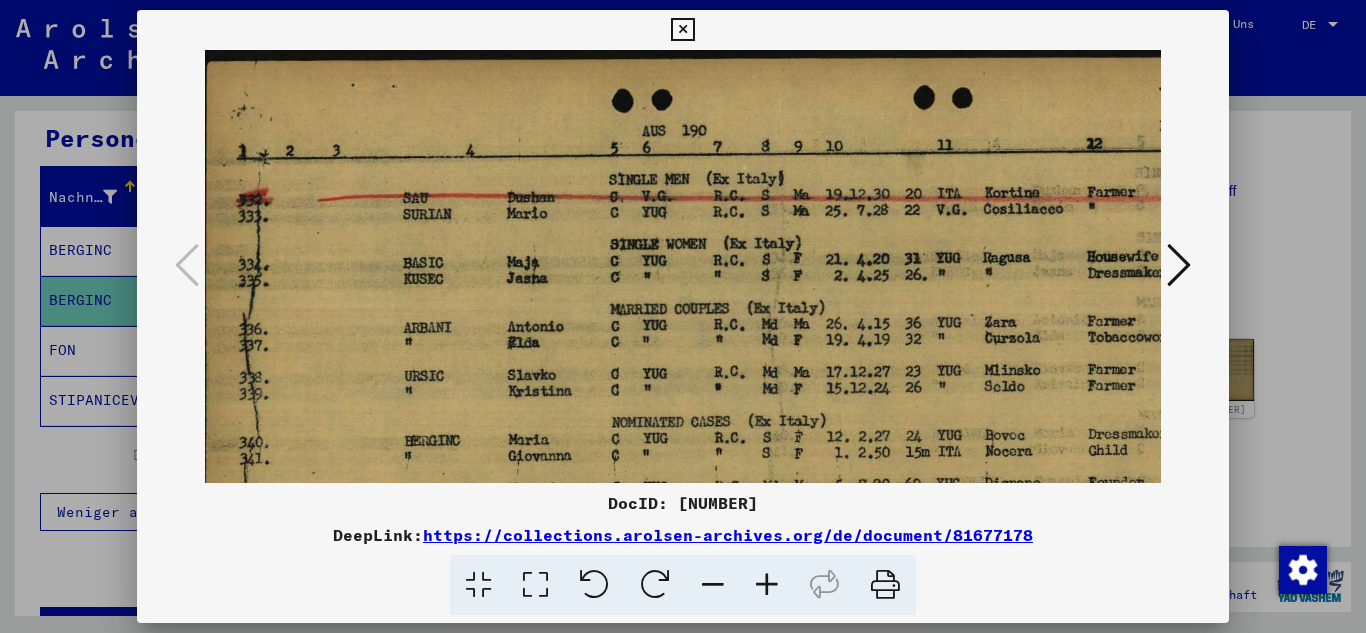 click at bounding box center (767, 585) 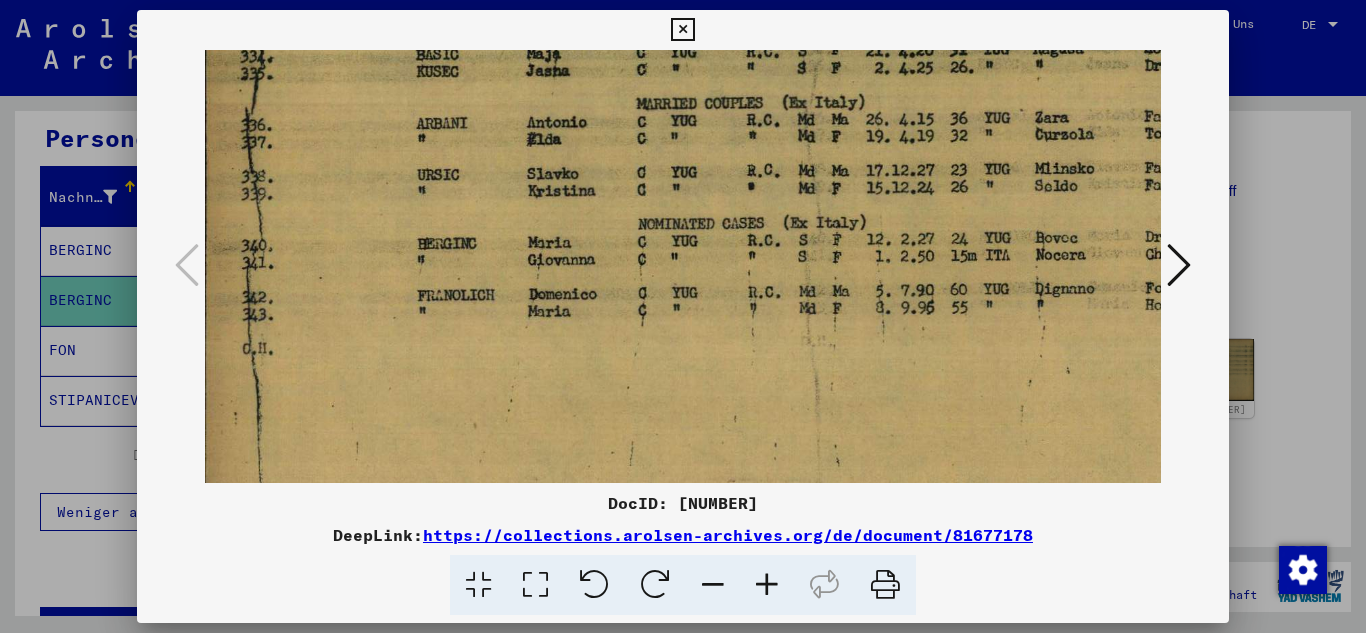 drag, startPoint x: 675, startPoint y: 220, endPoint x: 678, endPoint y: 177, distance: 43.104523 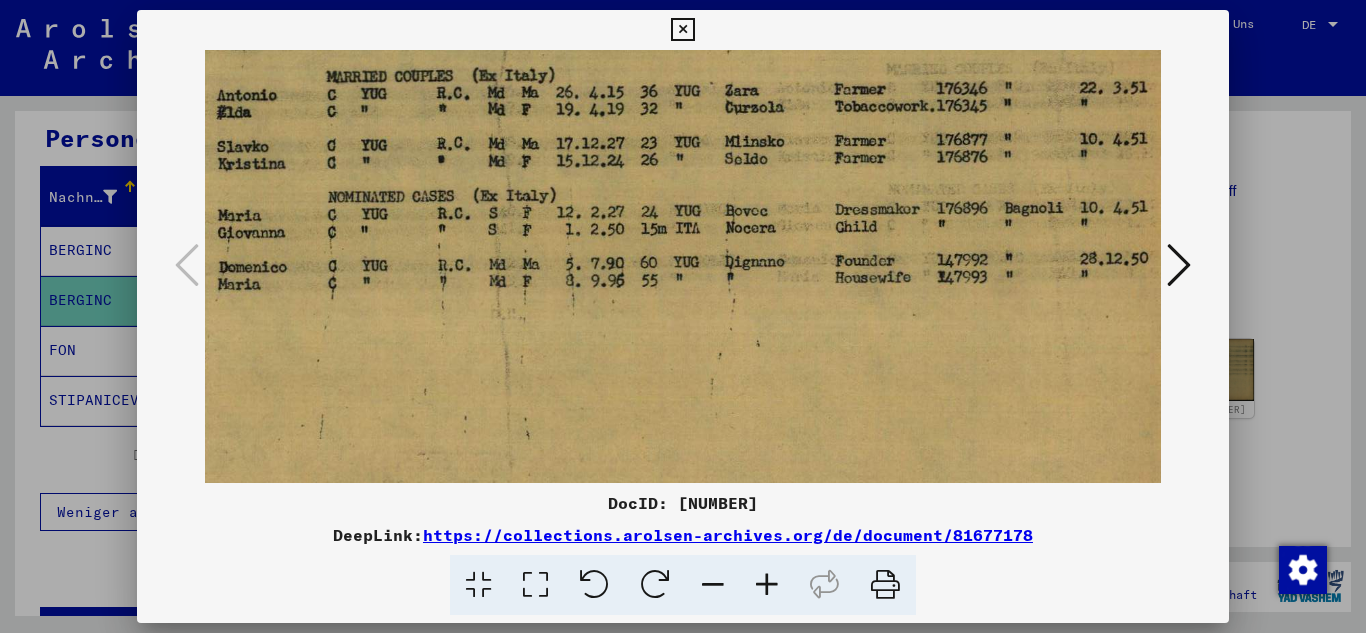 scroll, scrollTop: 250, scrollLeft: 310, axis: both 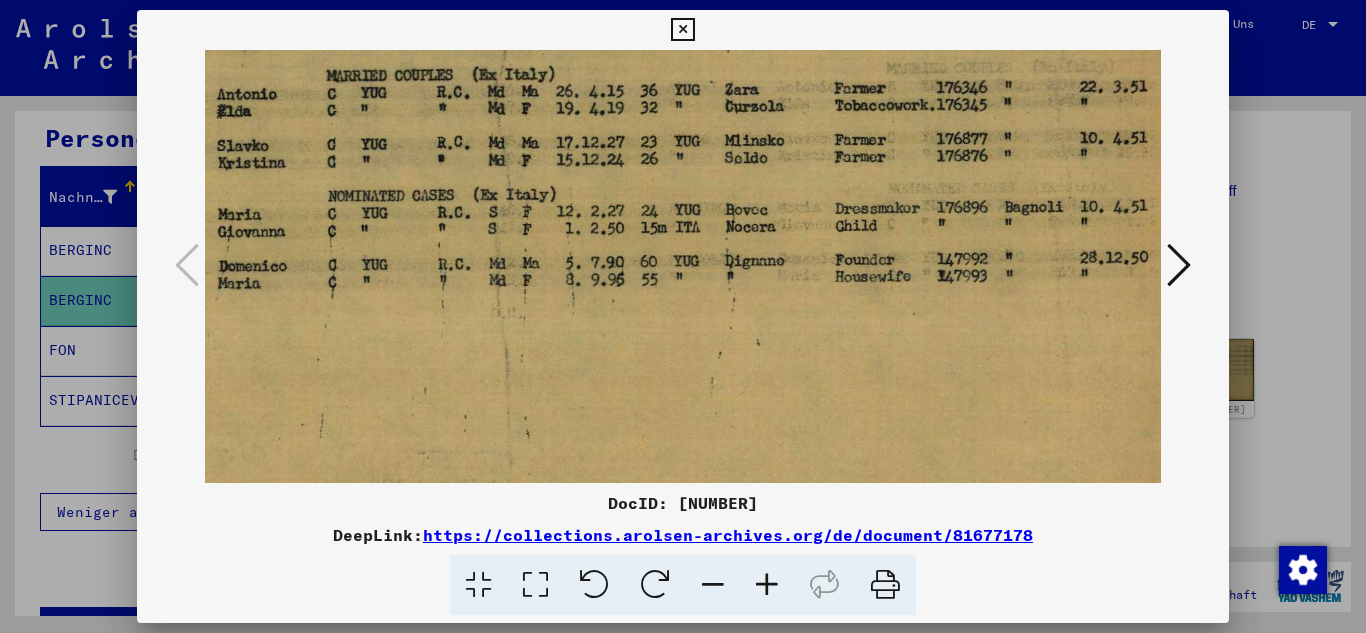 drag, startPoint x: 734, startPoint y: 313, endPoint x: 424, endPoint y: 287, distance: 311.0884 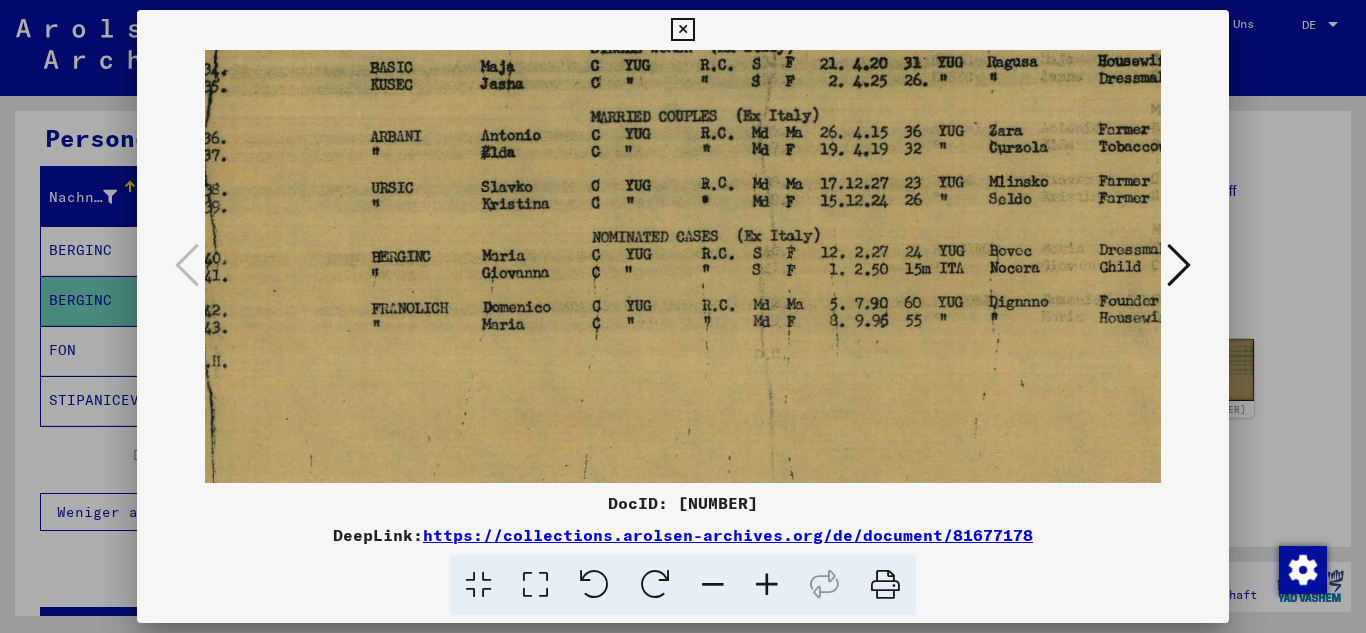 scroll, scrollTop: 210, scrollLeft: 42, axis: both 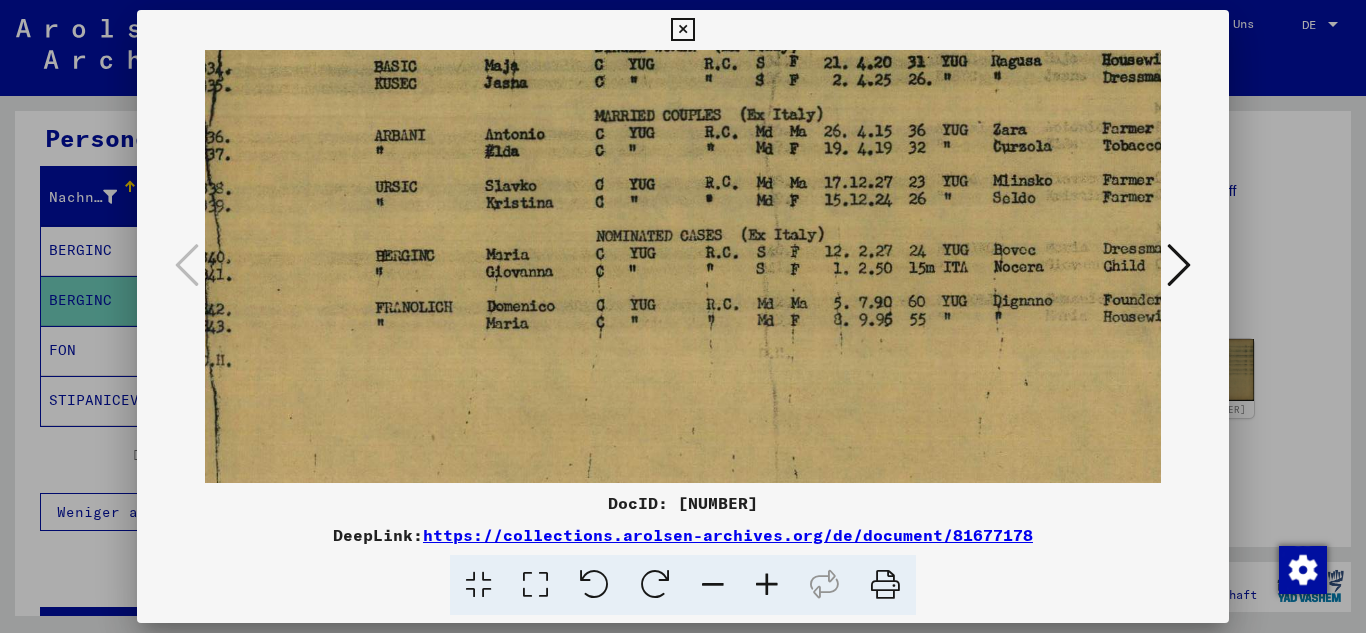 drag, startPoint x: 741, startPoint y: 289, endPoint x: 904, endPoint y: 329, distance: 167.83623 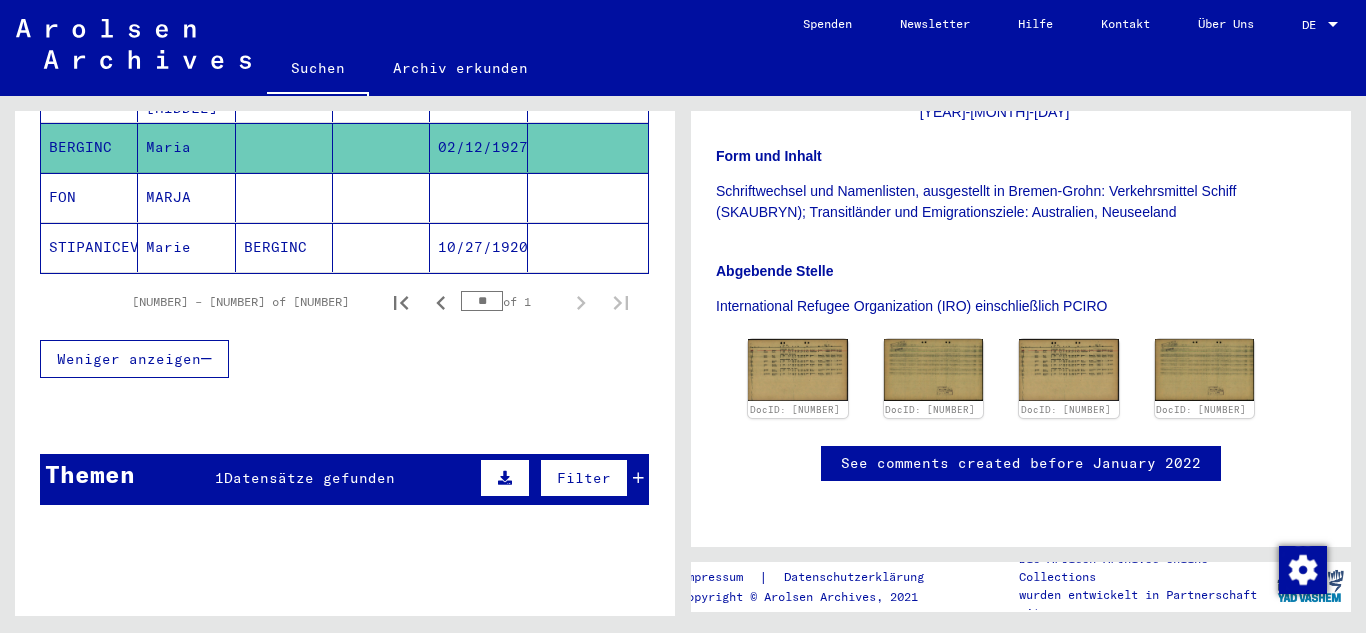 scroll, scrollTop: 393, scrollLeft: 0, axis: vertical 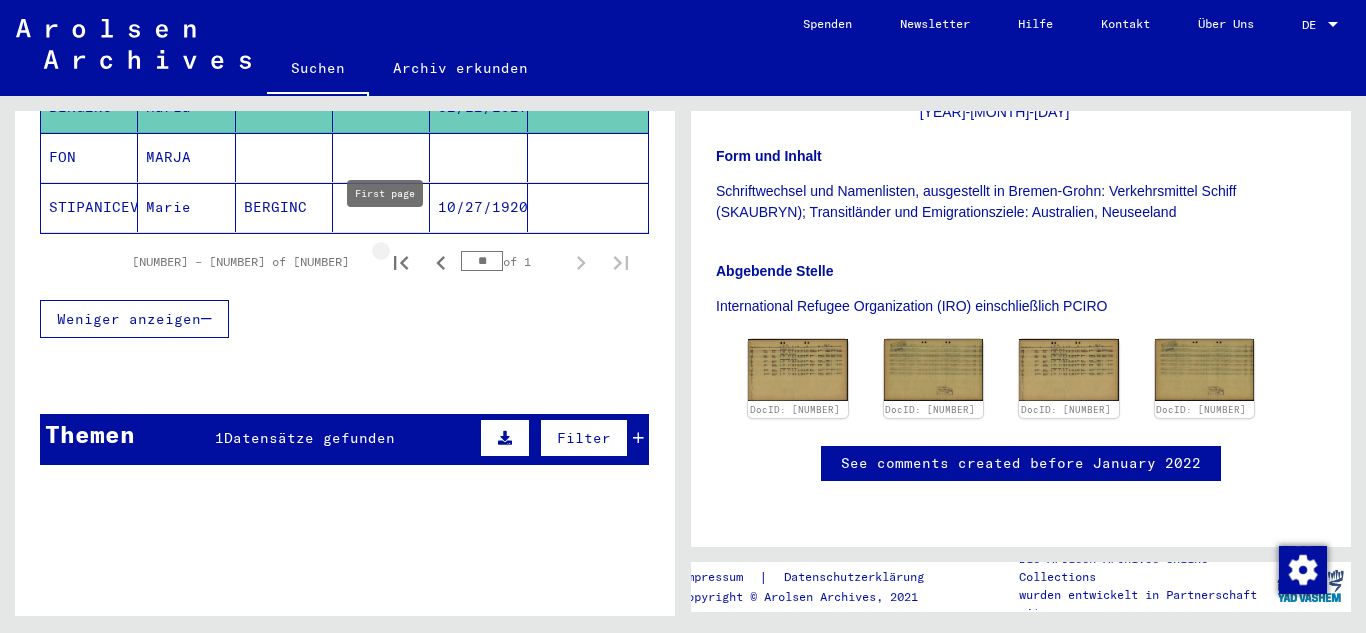 click 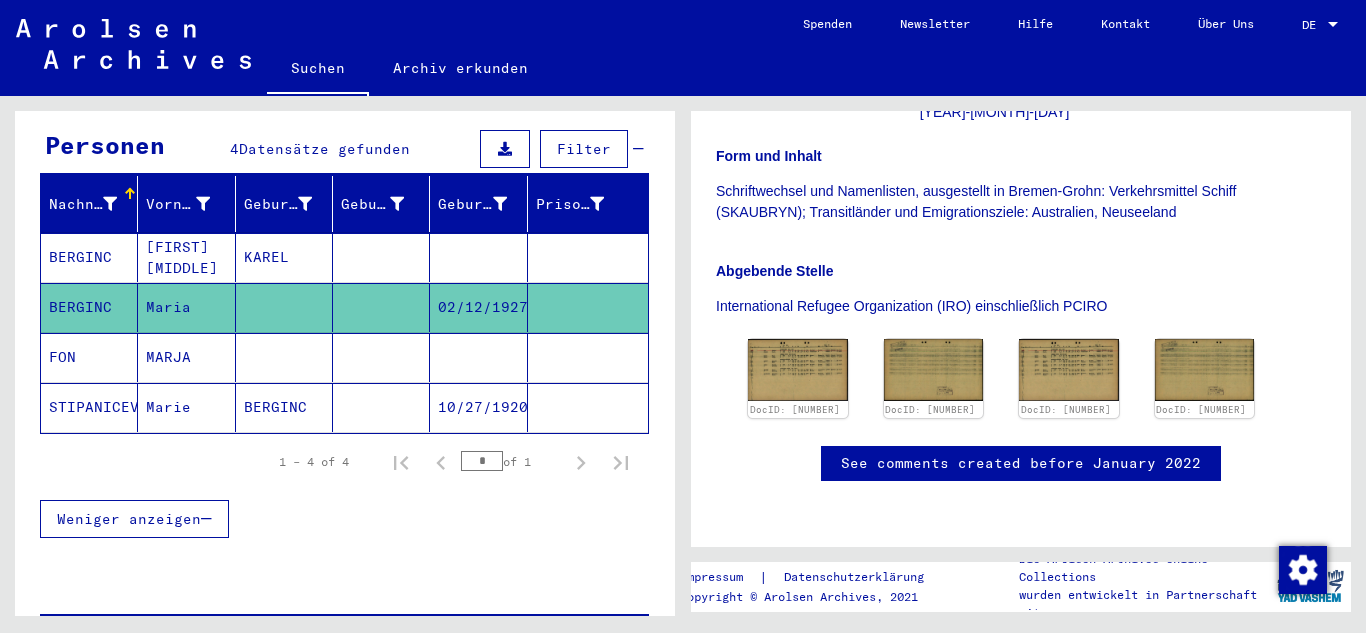scroll, scrollTop: 0, scrollLeft: 0, axis: both 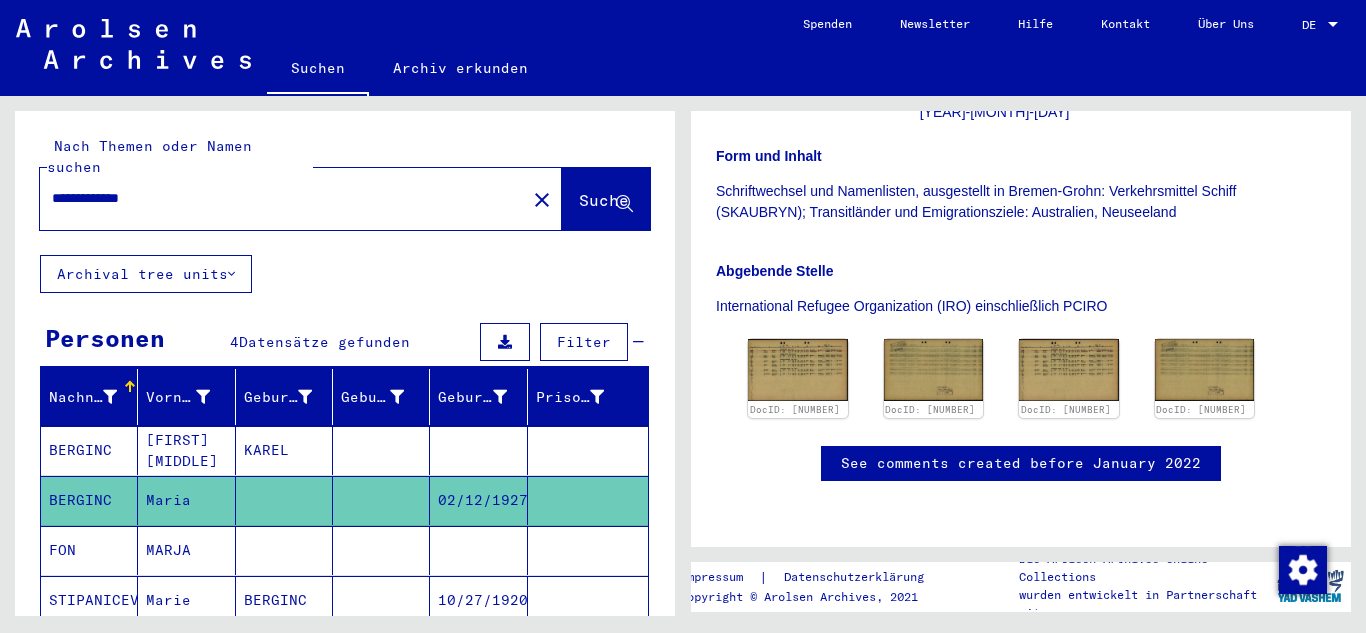 drag, startPoint x: 187, startPoint y: 174, endPoint x: 0, endPoint y: 145, distance: 189.2353 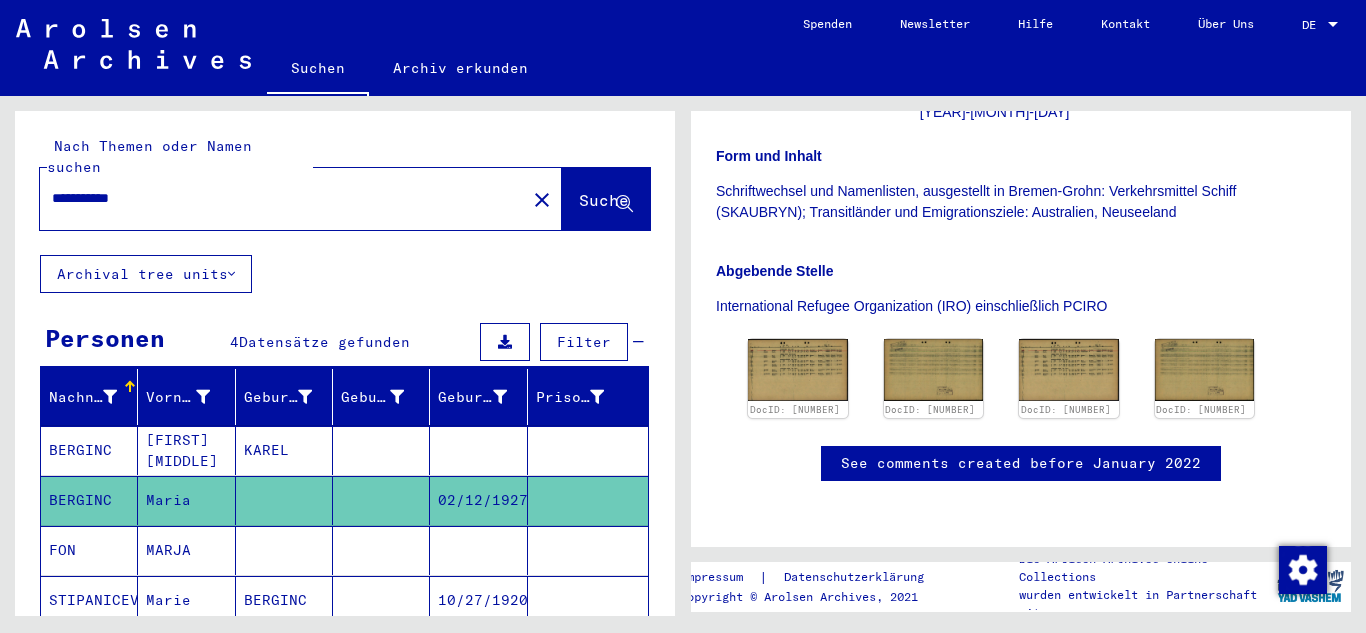 click on "Suche" 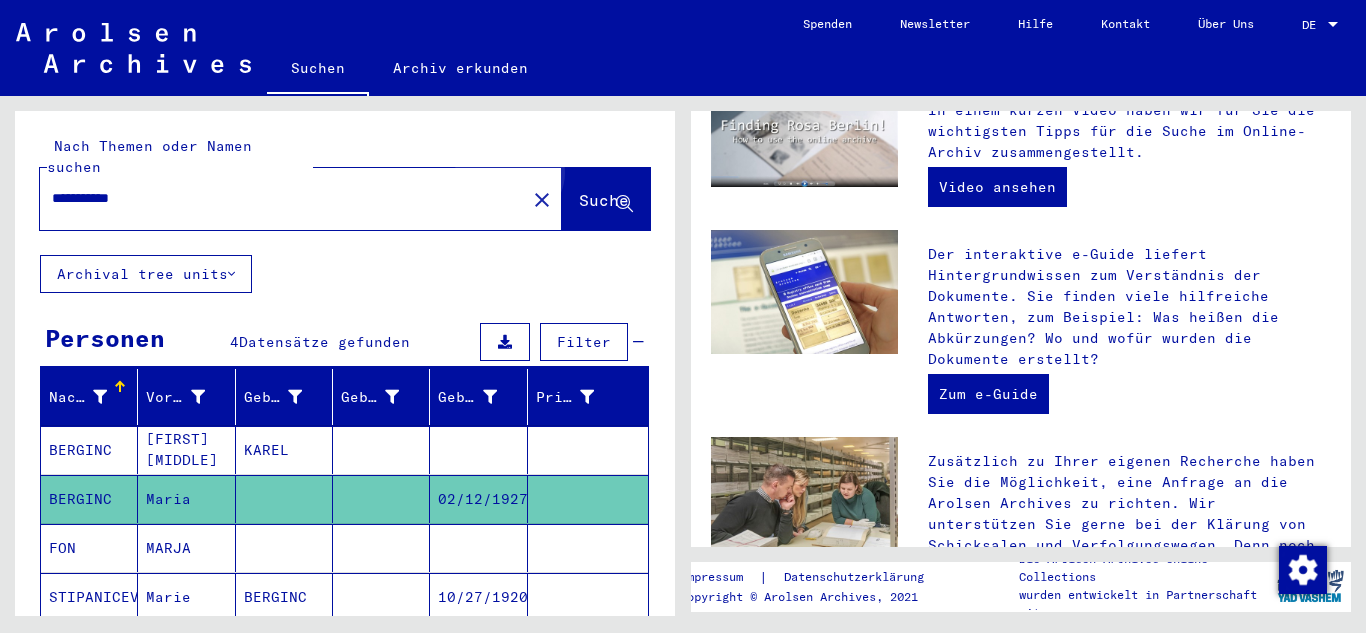 scroll, scrollTop: 0, scrollLeft: 0, axis: both 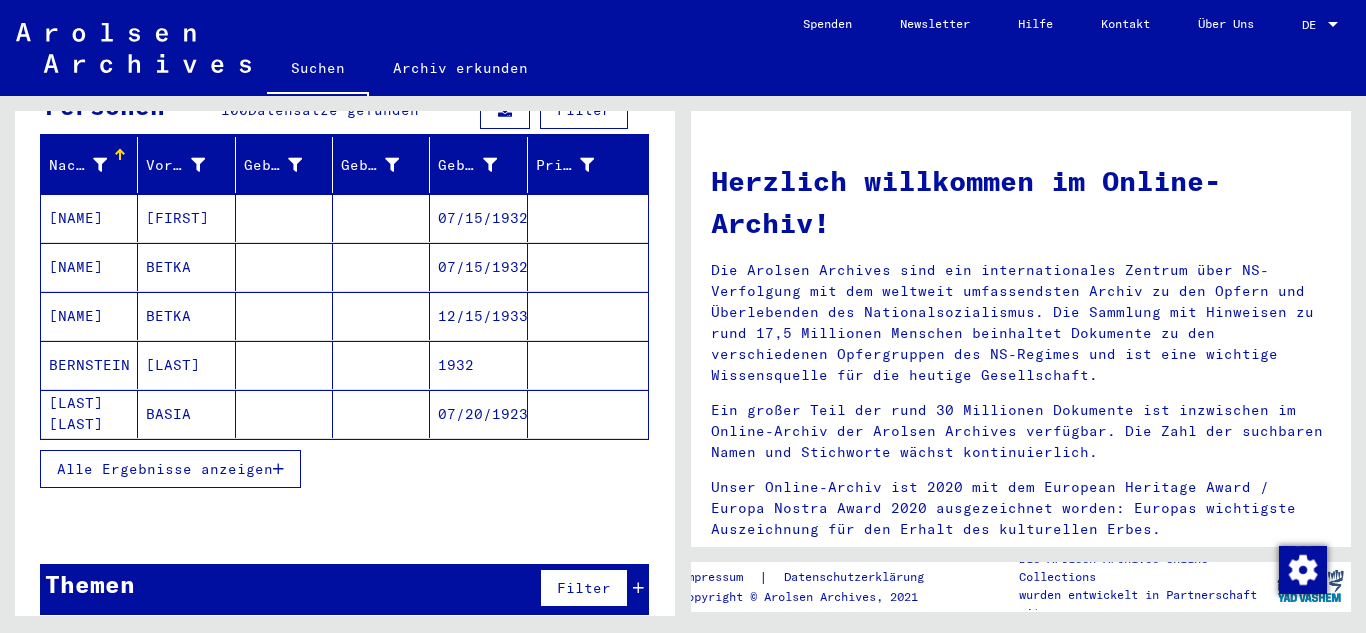 click at bounding box center (278, 469) 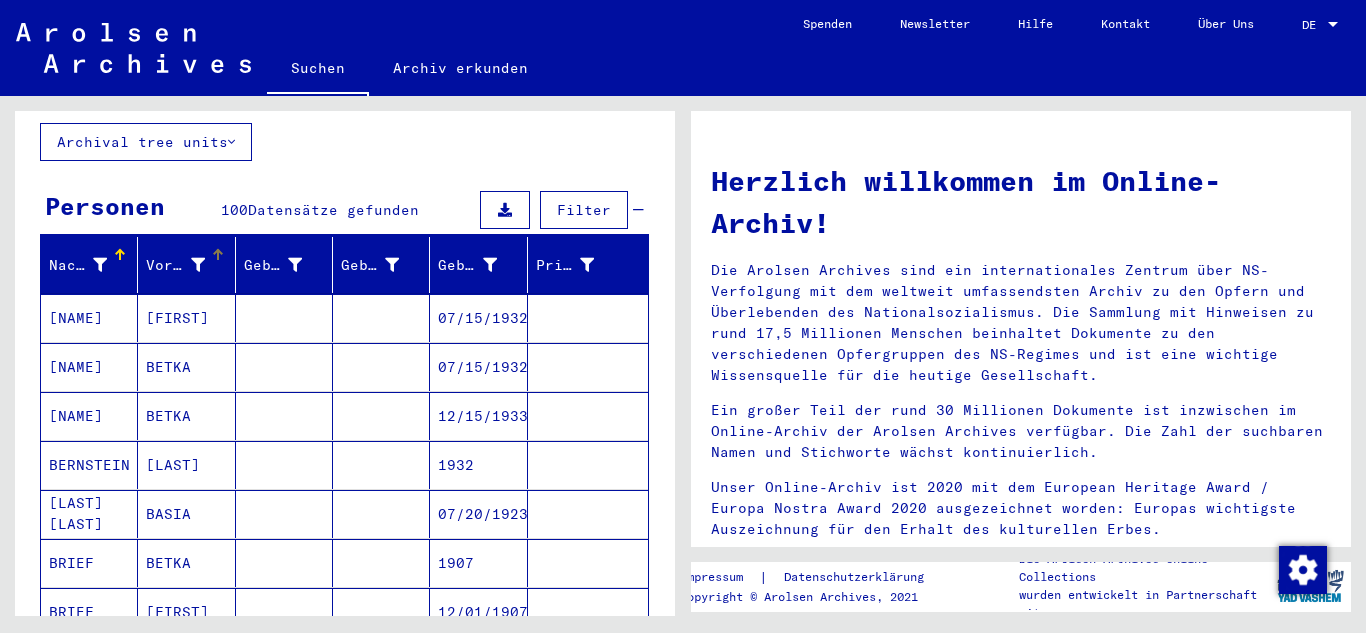scroll, scrollTop: 0, scrollLeft: 0, axis: both 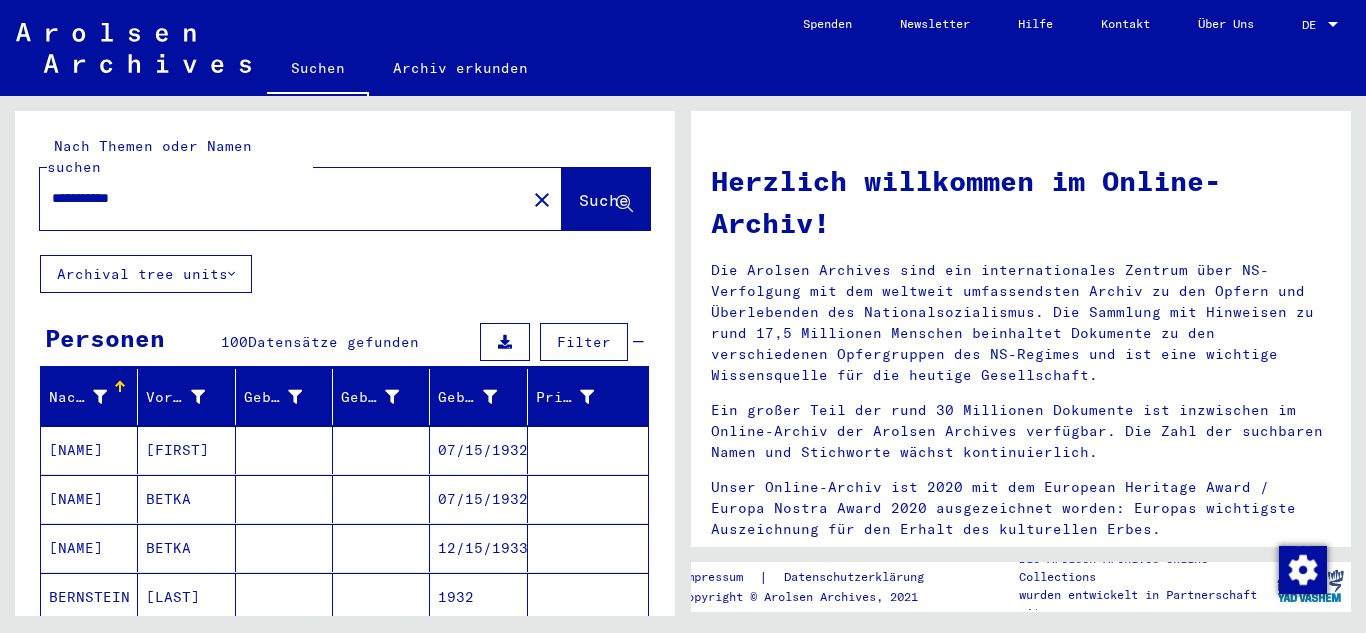 drag, startPoint x: 176, startPoint y: 169, endPoint x: 0, endPoint y: 180, distance: 176.34341 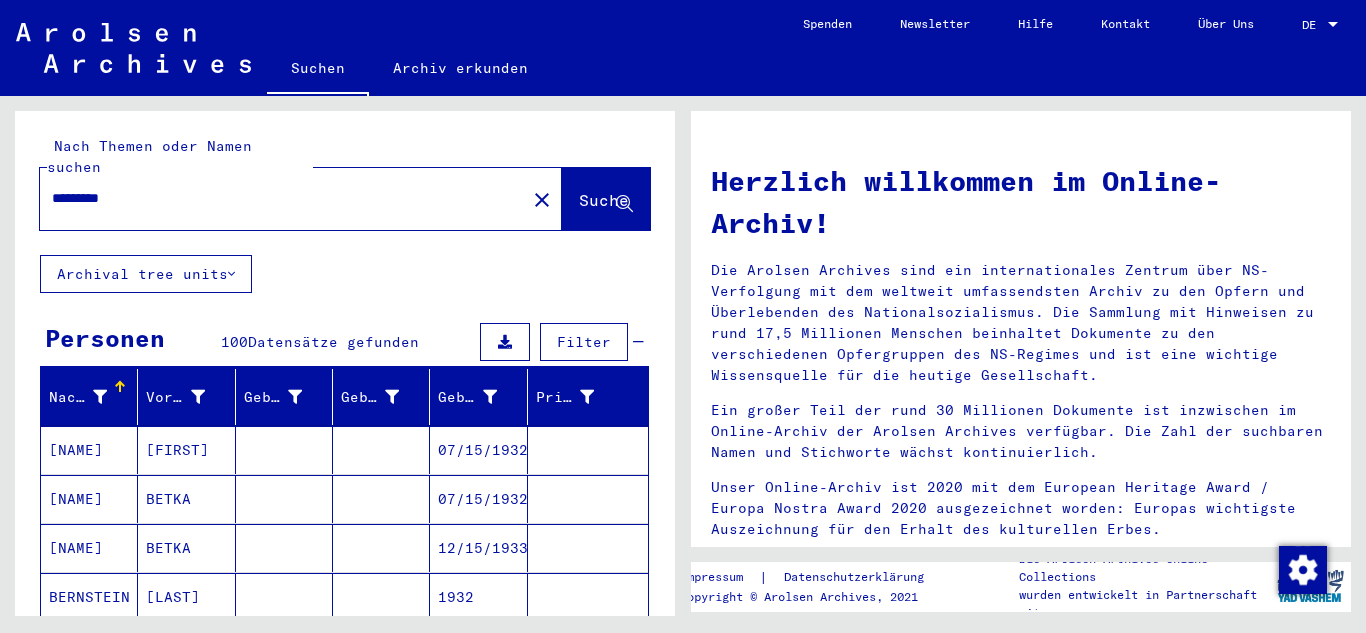 click on "Suche" 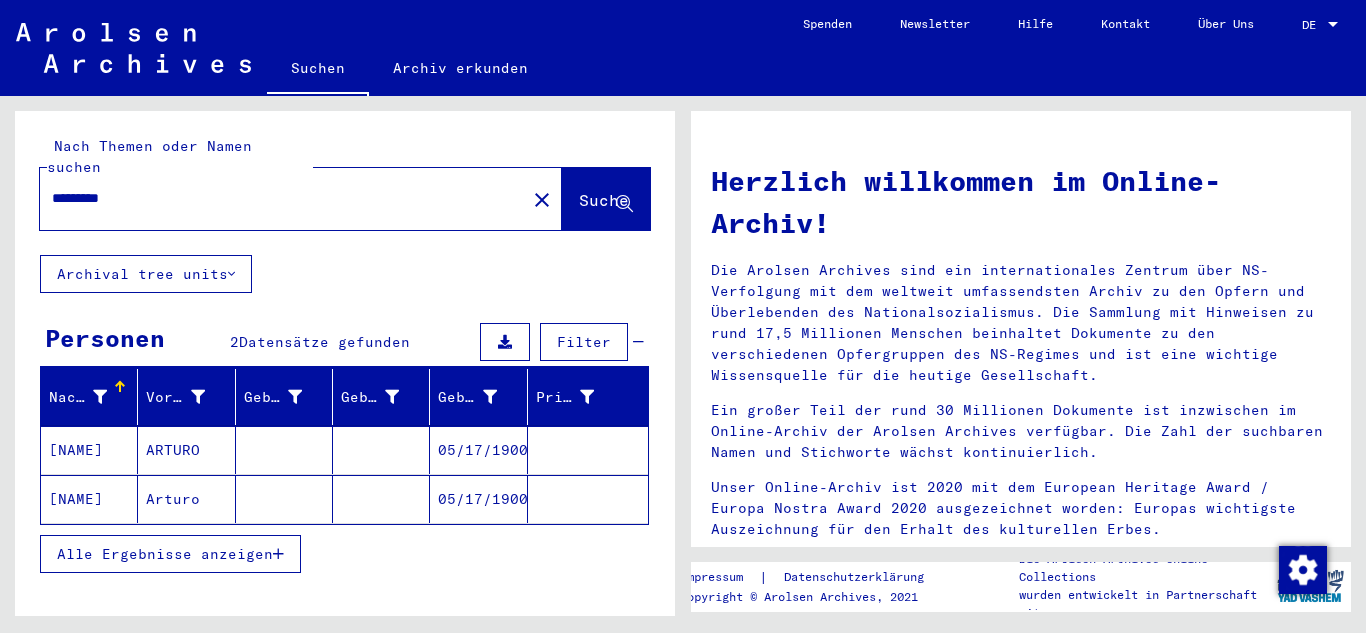 click at bounding box center [278, 554] 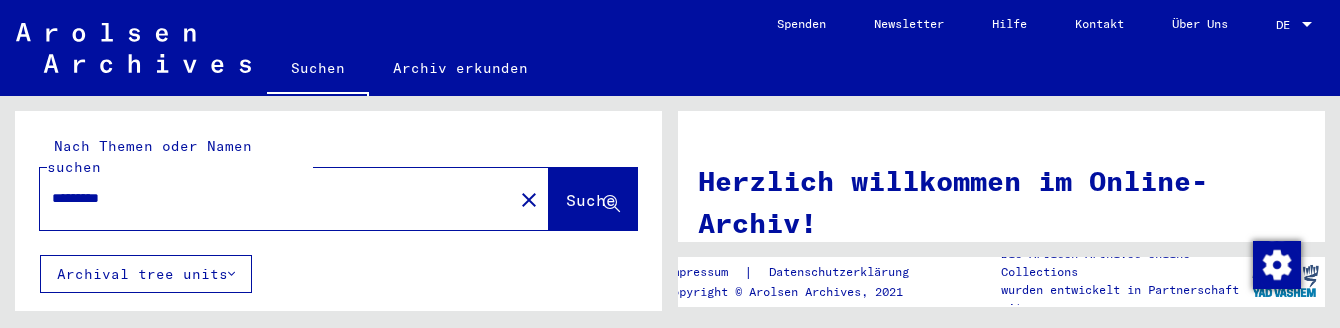 drag, startPoint x: 154, startPoint y: 179, endPoint x: -1, endPoint y: 153, distance: 157.16551 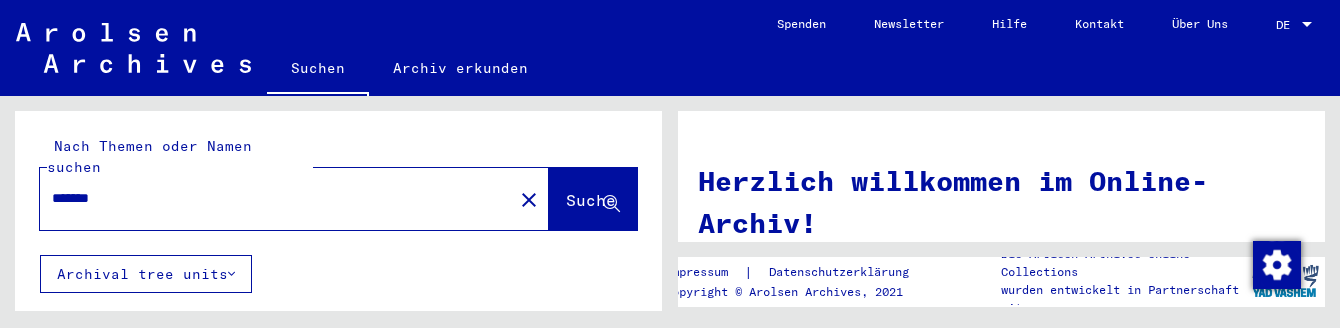 click on "Suche" 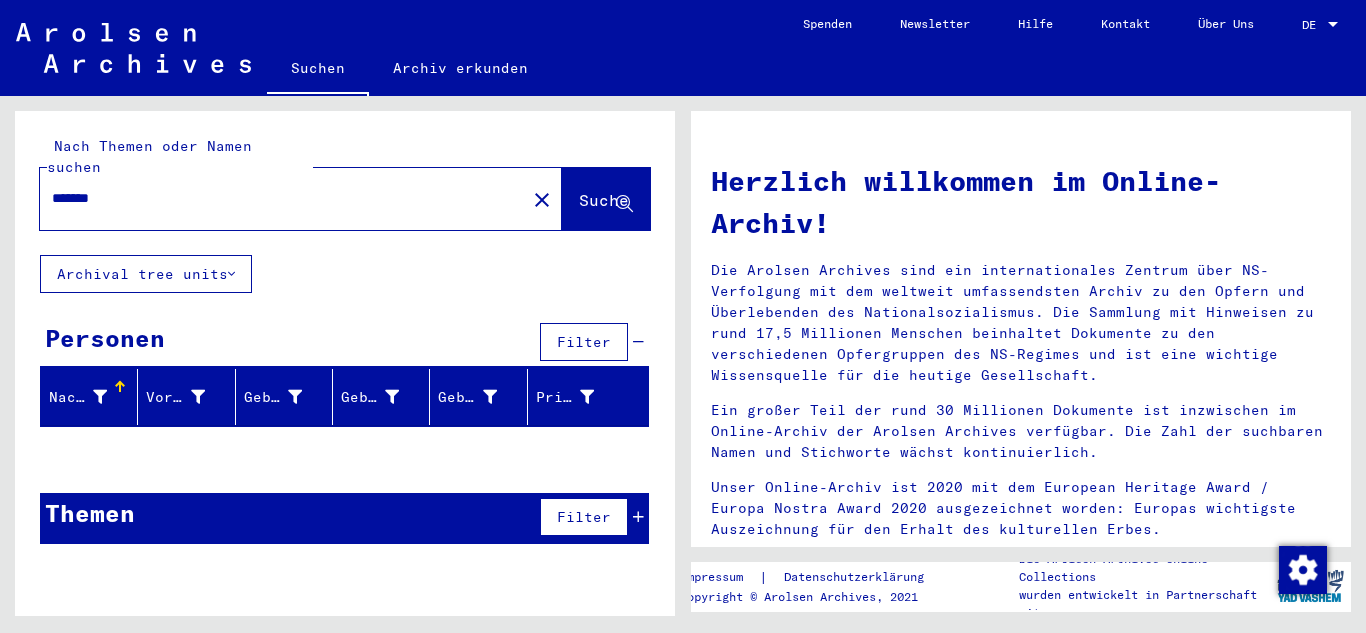 click on "*******" at bounding box center (277, 198) 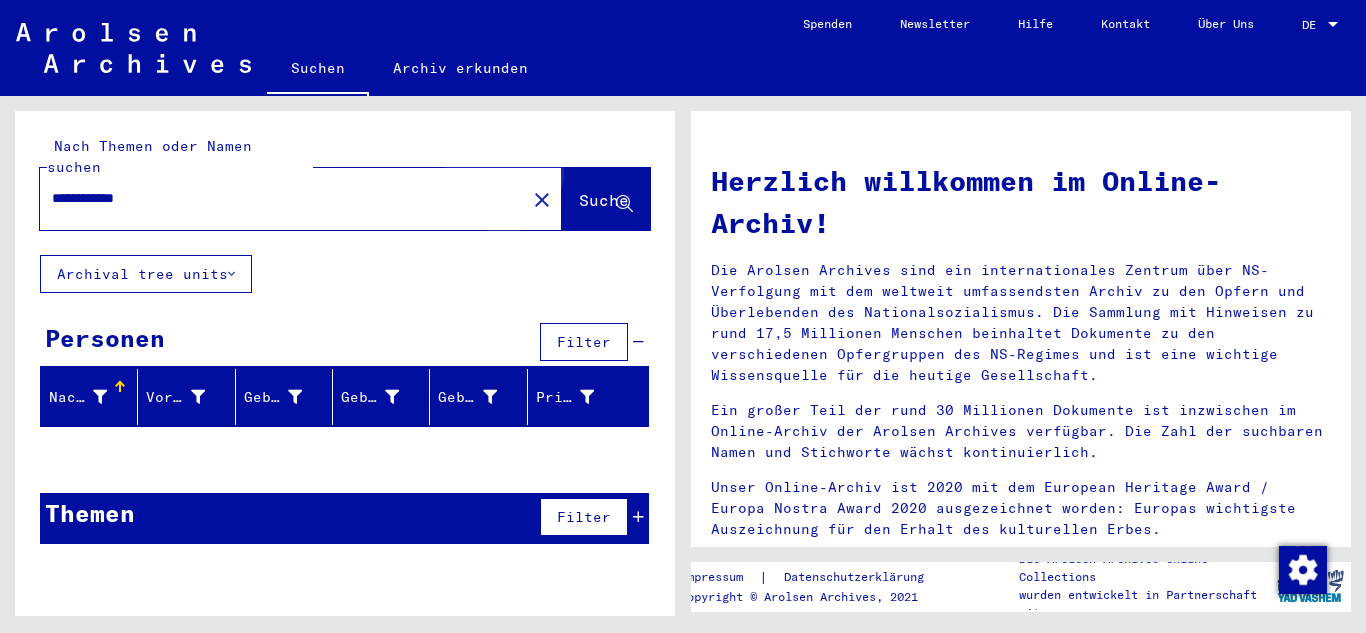click on "Suche" 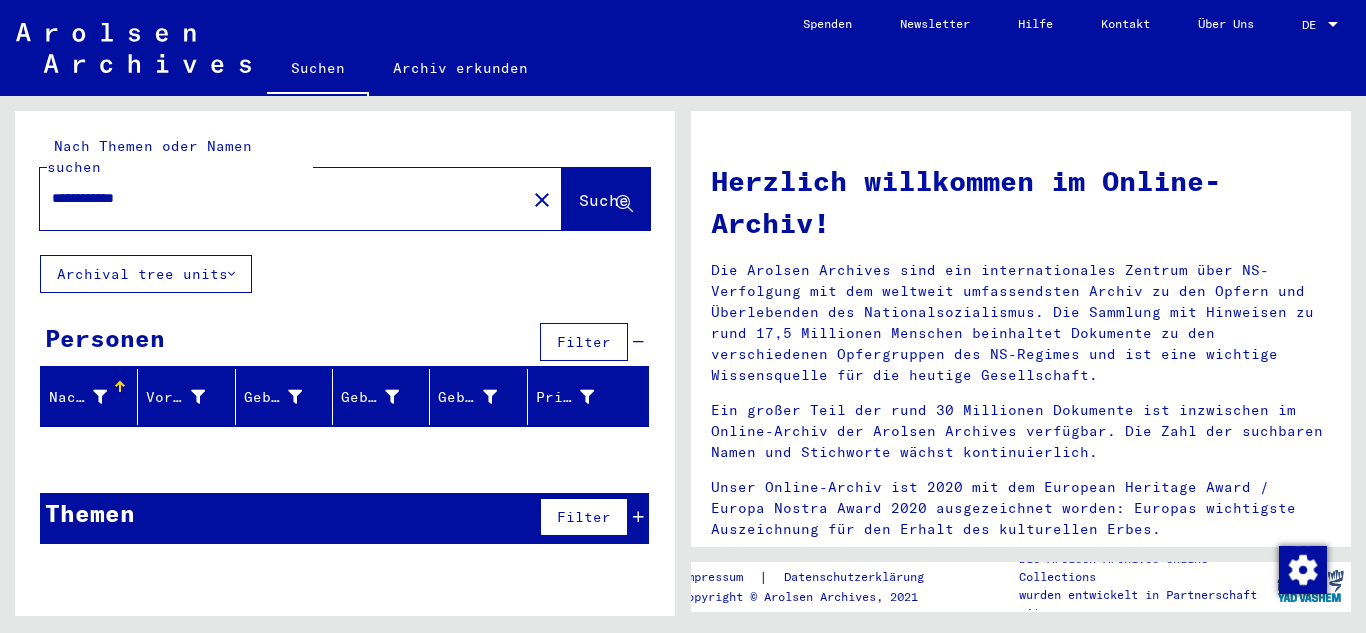 click on "**********" at bounding box center (277, 198) 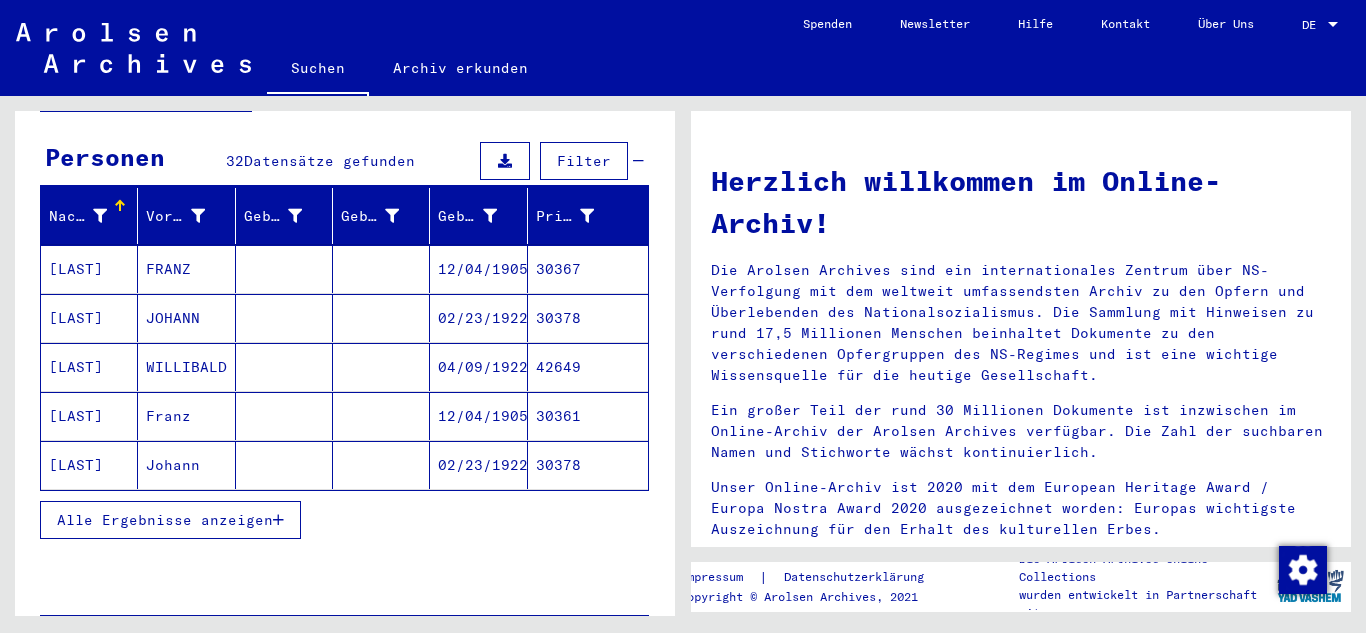 scroll, scrollTop: 200, scrollLeft: 0, axis: vertical 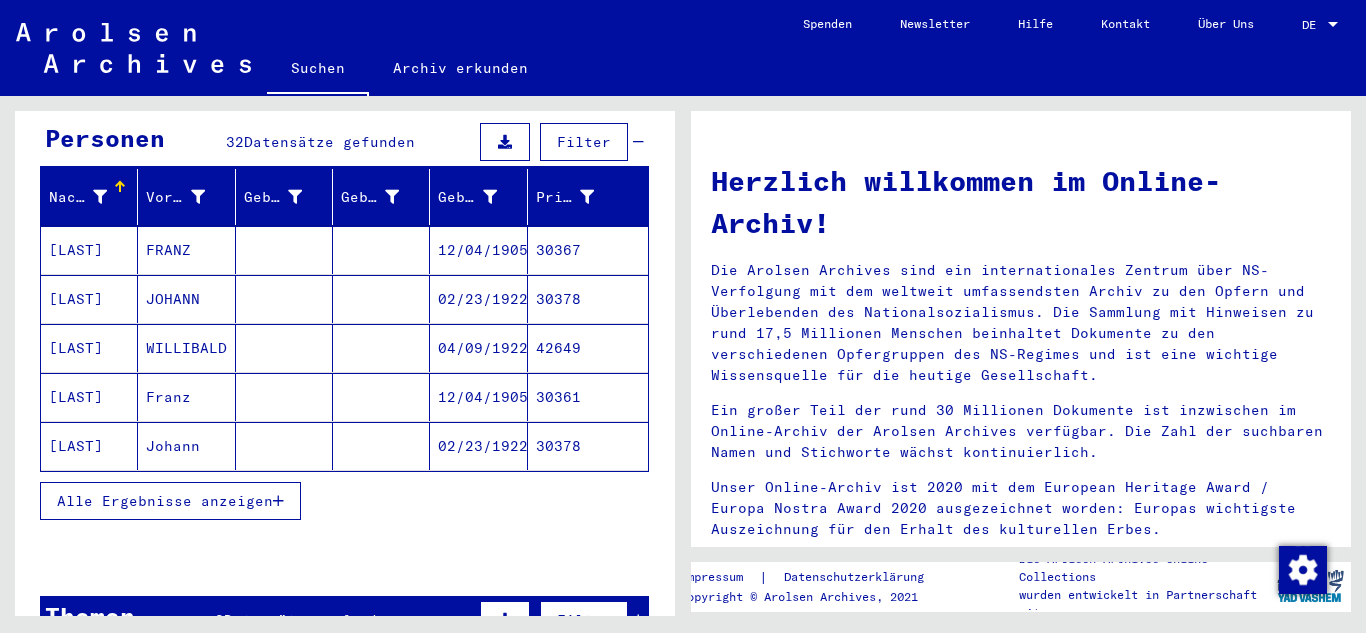 click at bounding box center [278, 501] 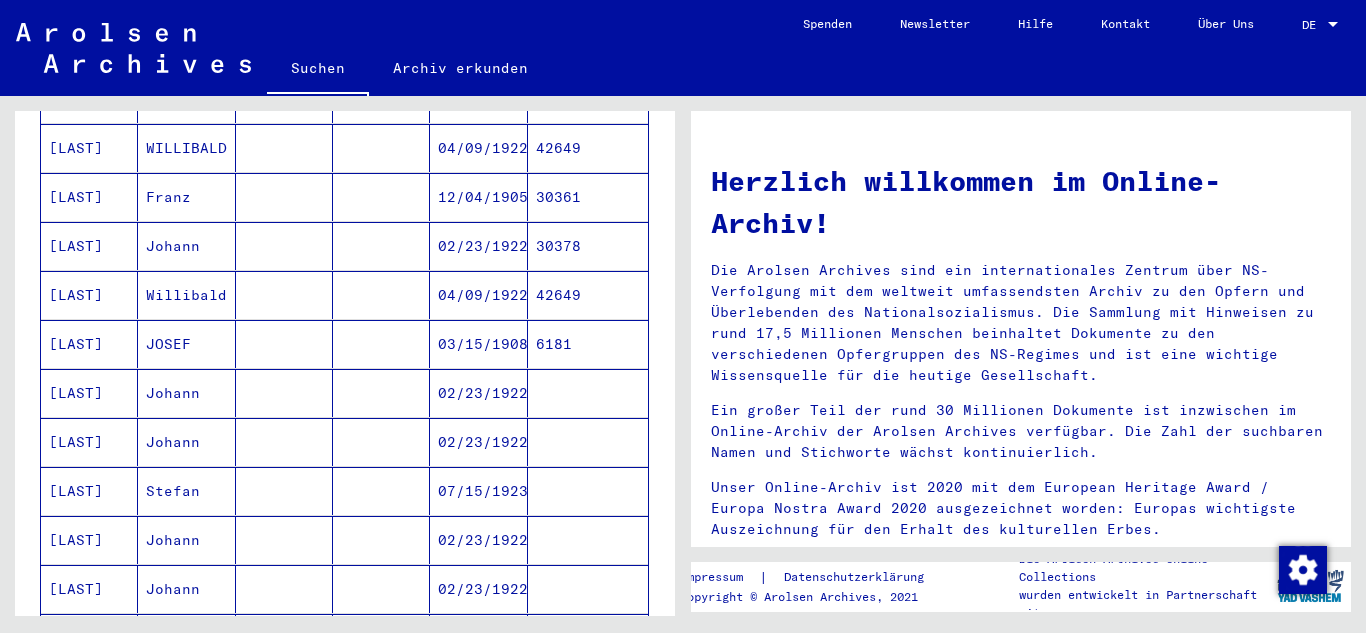 scroll, scrollTop: 0, scrollLeft: 0, axis: both 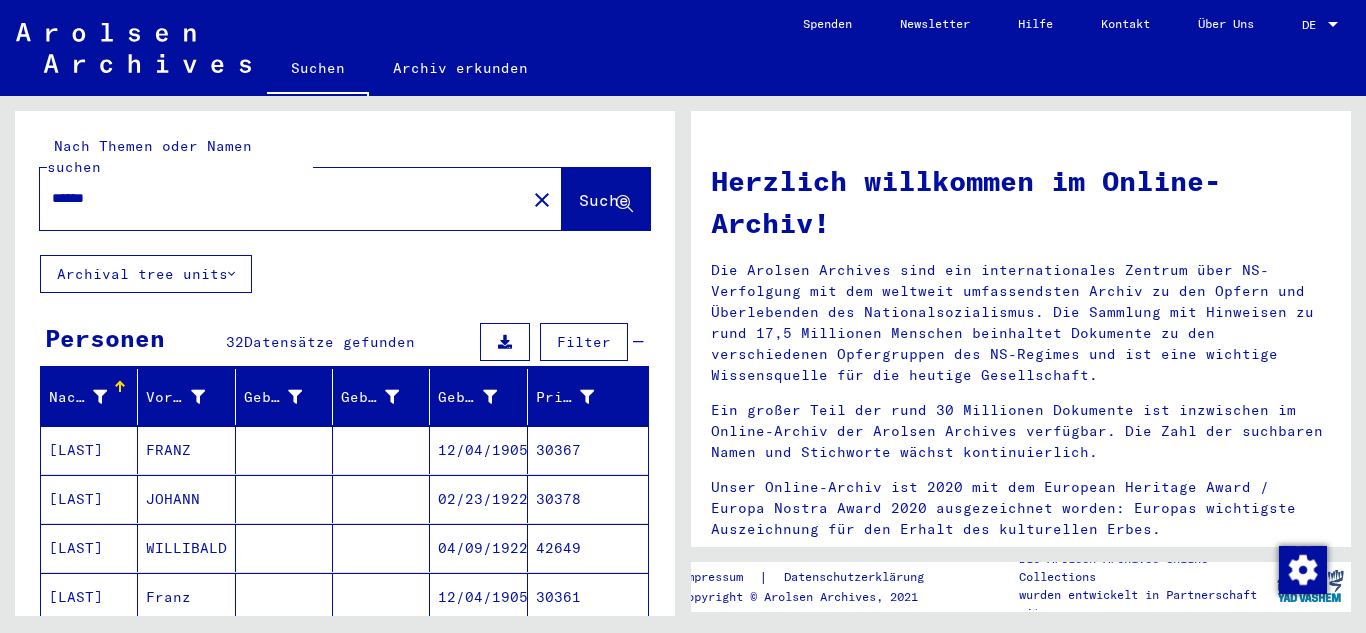 click on "******" at bounding box center (277, 198) 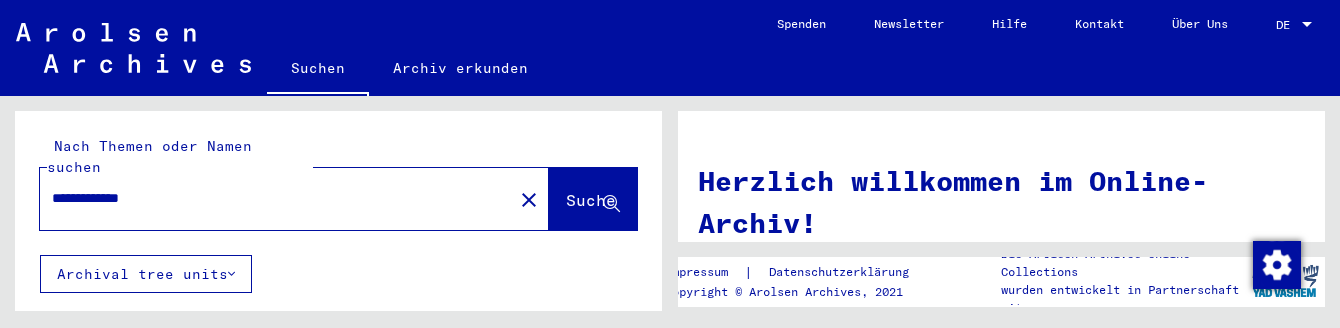 drag, startPoint x: 222, startPoint y: 184, endPoint x: 13, endPoint y: 173, distance: 209.28928 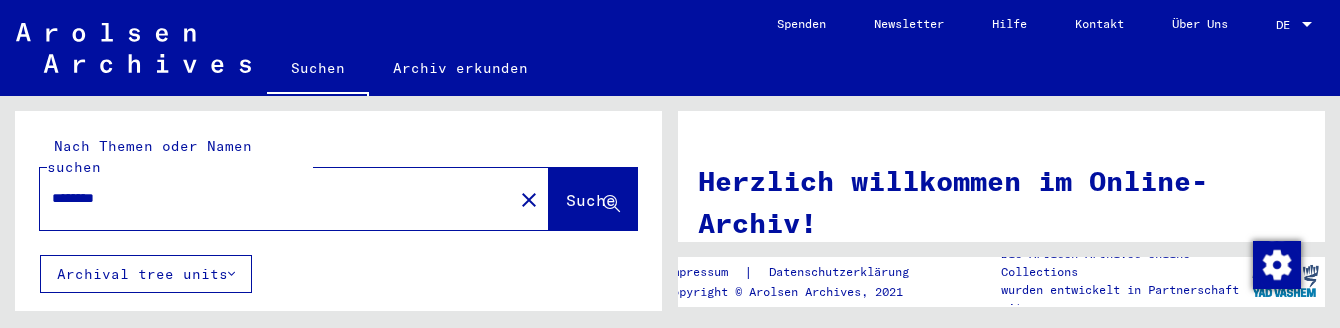 drag, startPoint x: 193, startPoint y: 185, endPoint x: -26, endPoint y: 152, distance: 221.47235 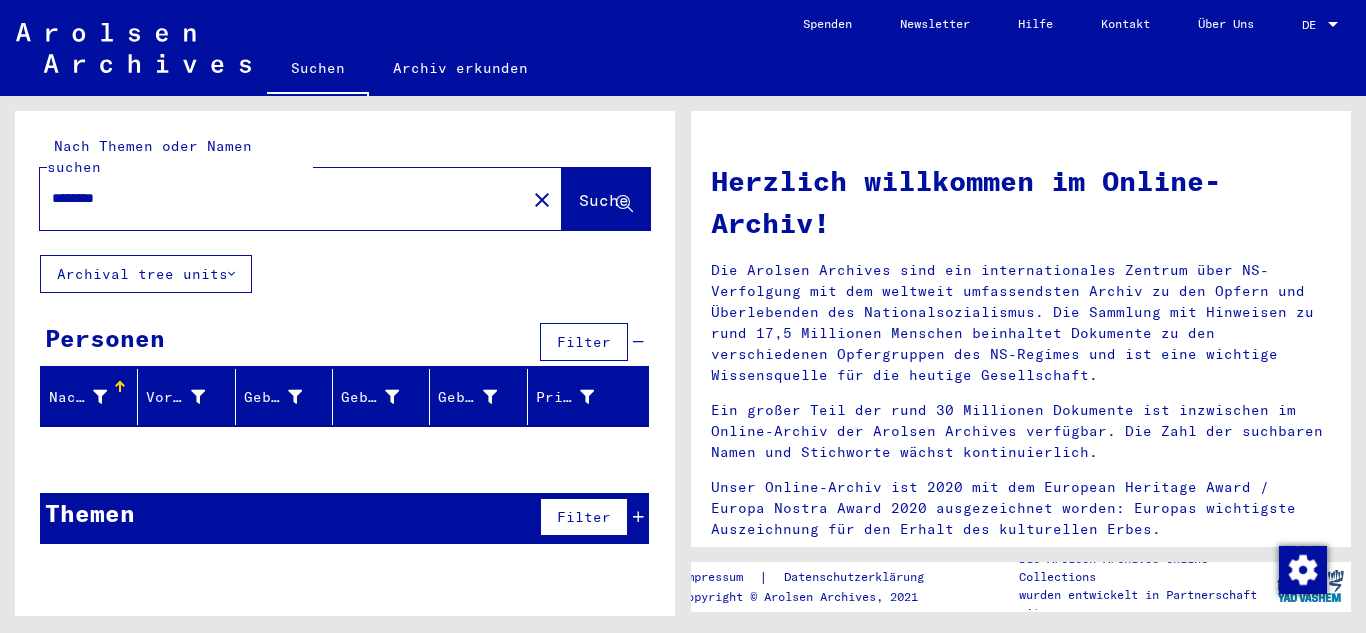 click on "Suche" 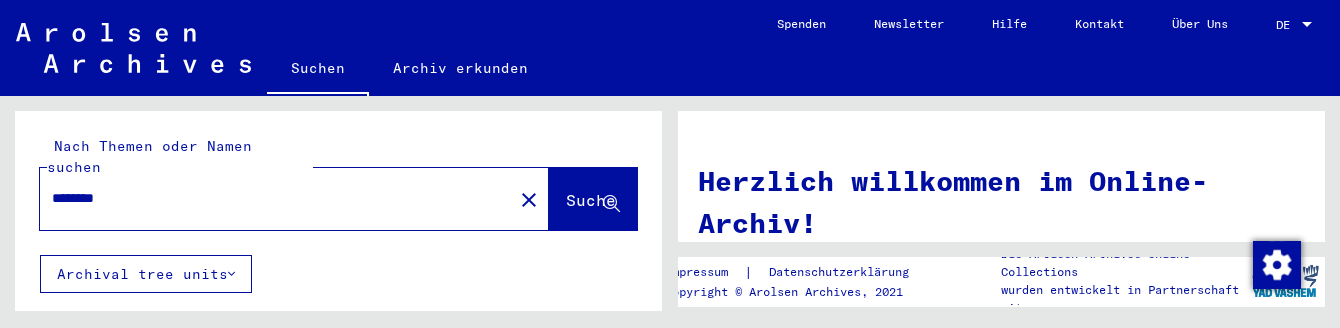 drag, startPoint x: 217, startPoint y: 183, endPoint x: -26, endPoint y: 133, distance: 248.09071 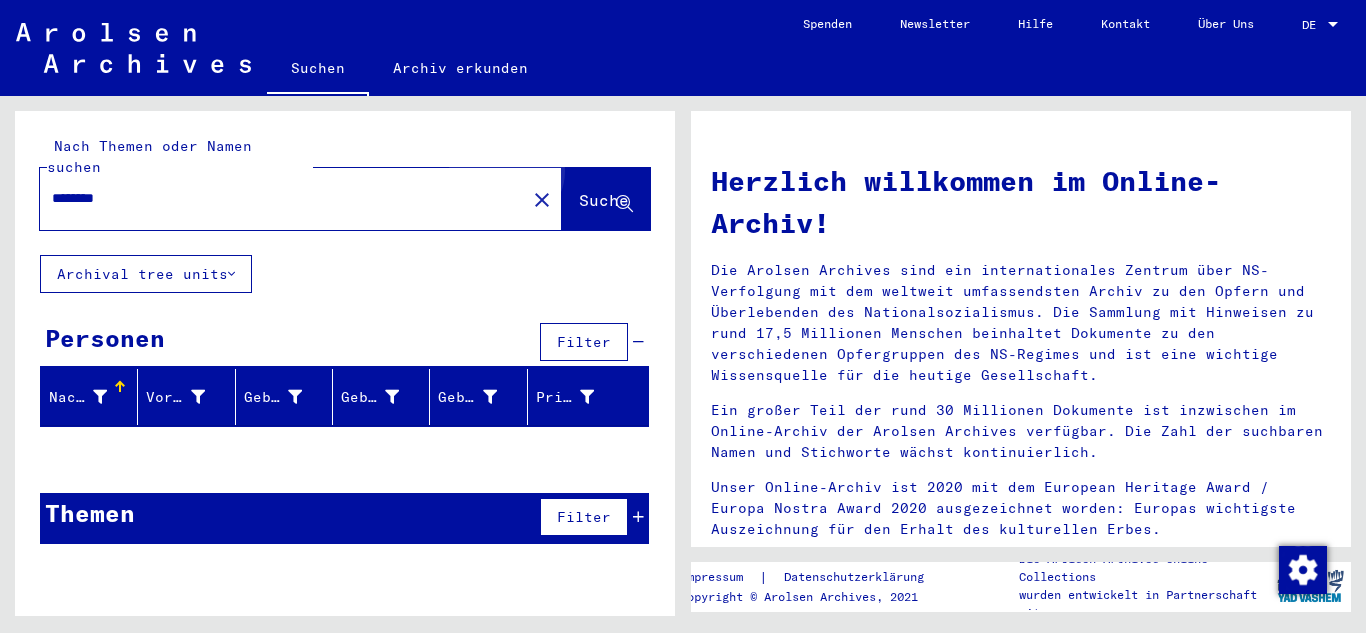 click on "Suche" 